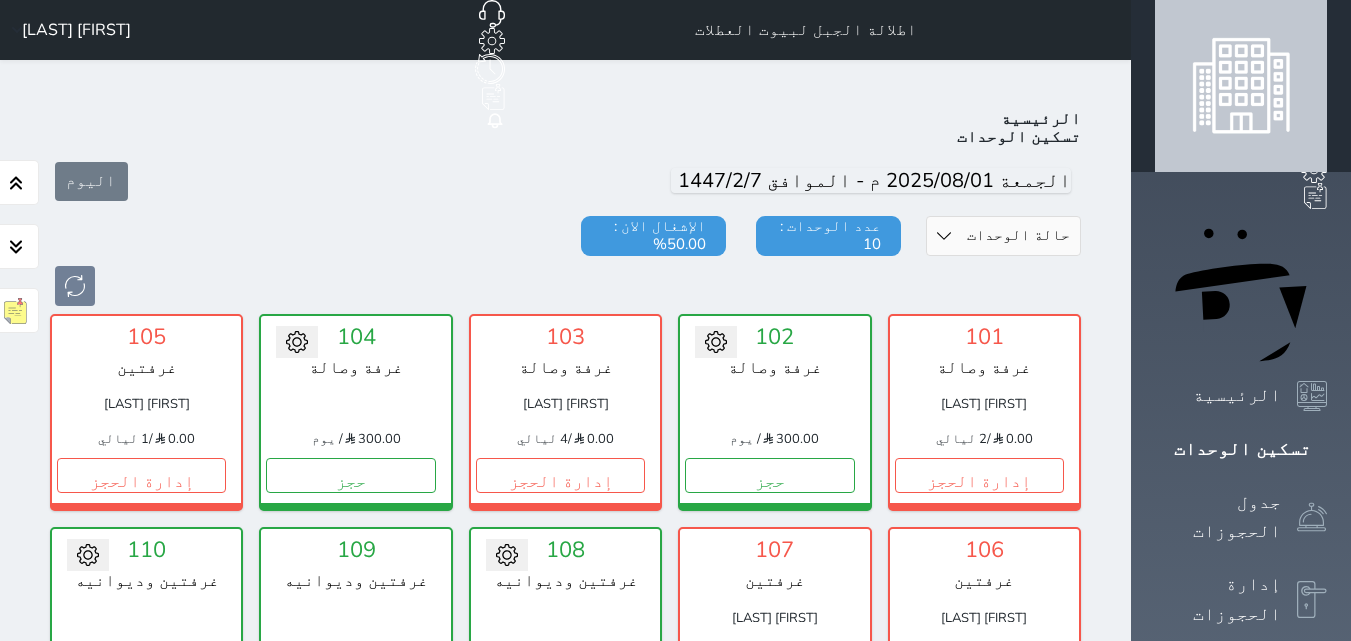 scroll, scrollTop: 78, scrollLeft: 0, axis: vertical 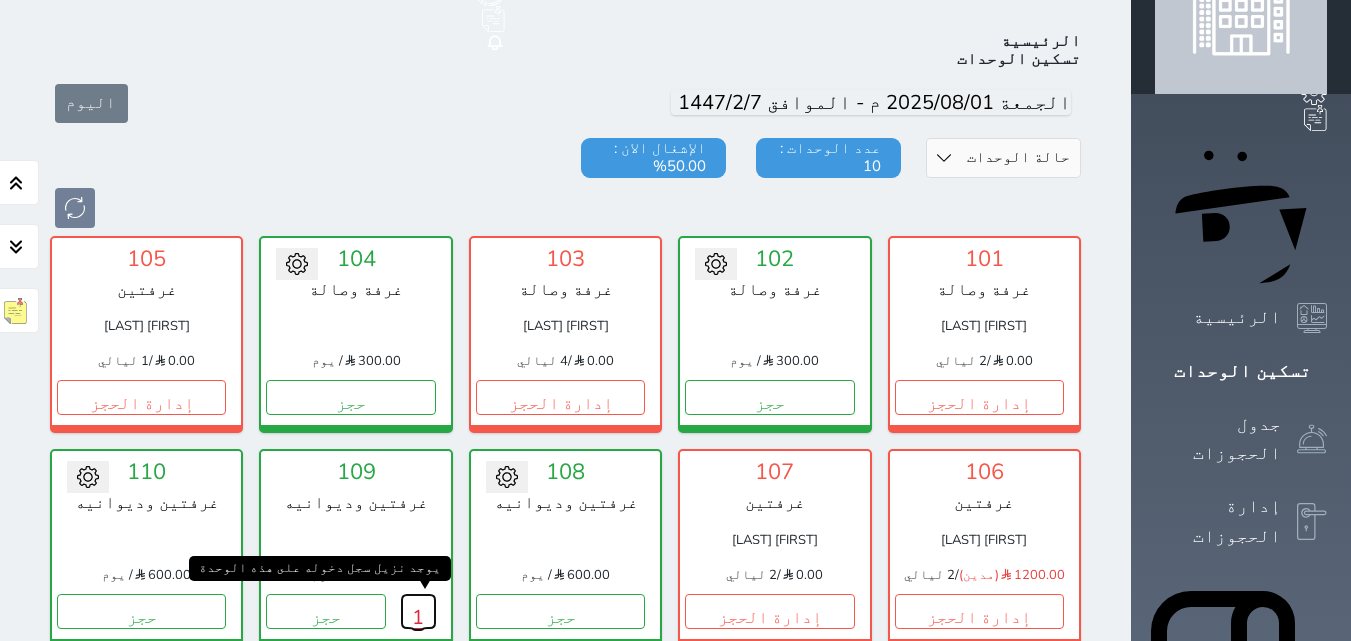 click on "1" at bounding box center (418, 611) 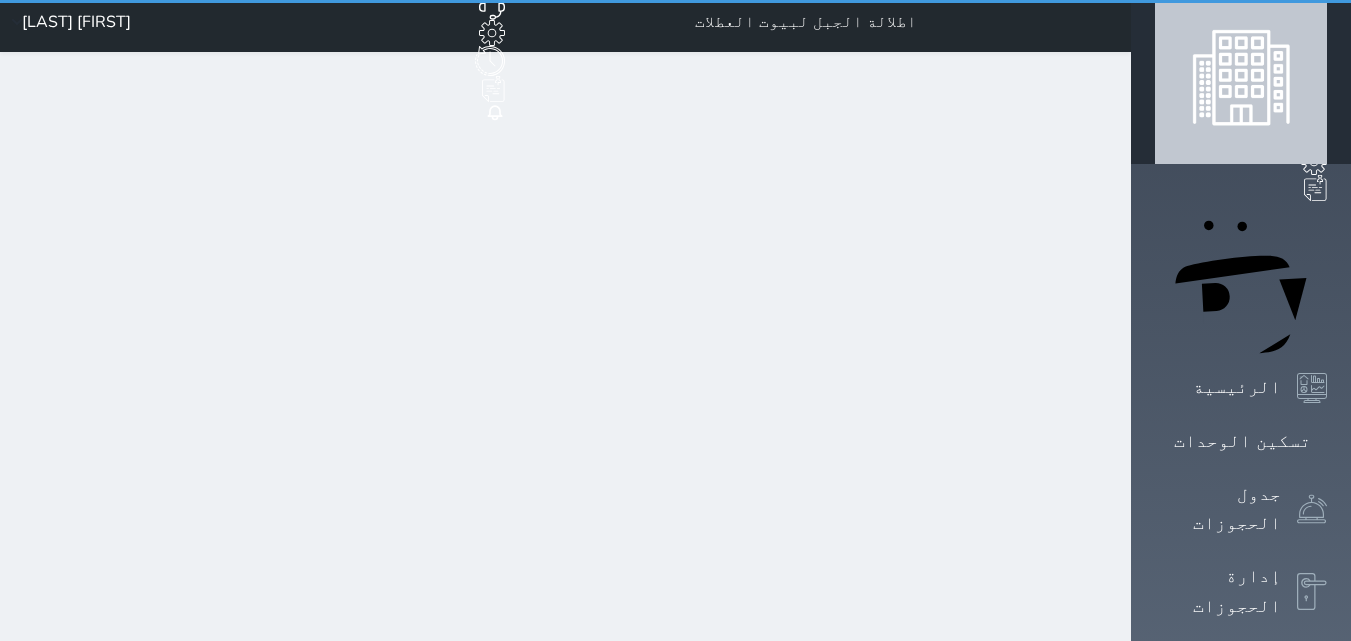 scroll, scrollTop: 0, scrollLeft: 0, axis: both 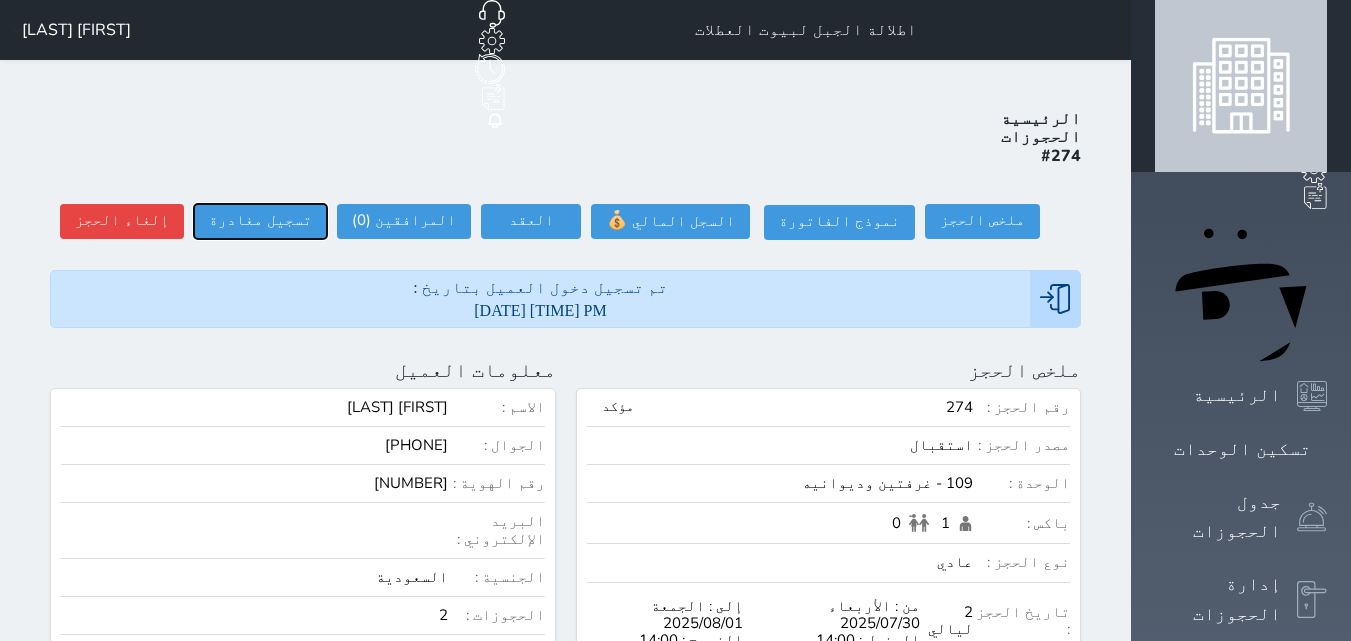 drag, startPoint x: 179, startPoint y: 163, endPoint x: 174, endPoint y: 173, distance: 11.18034 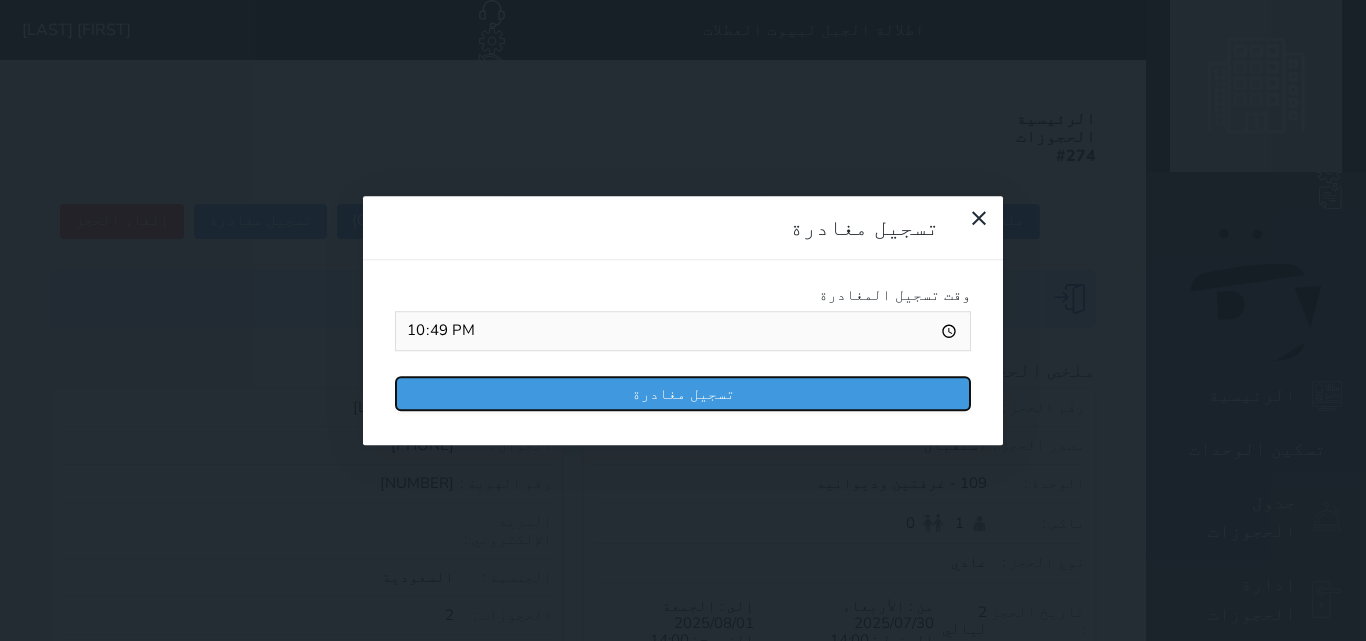 click on "تسجيل مغادرة" at bounding box center (683, 393) 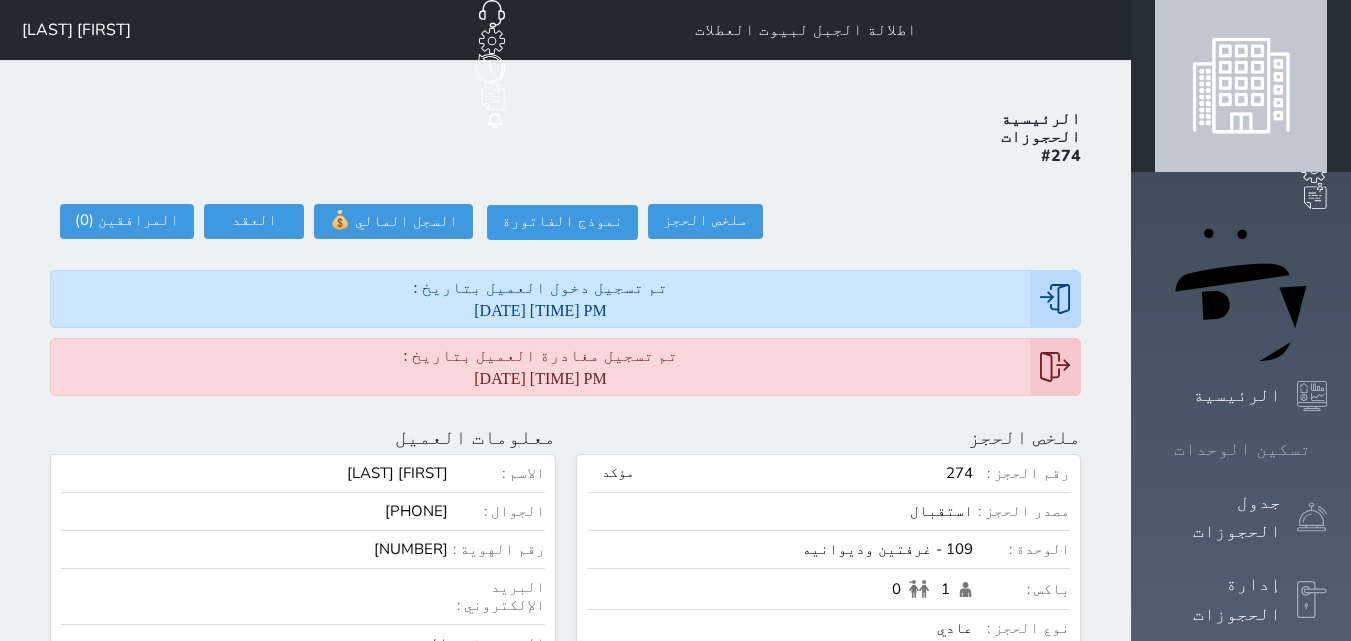 click 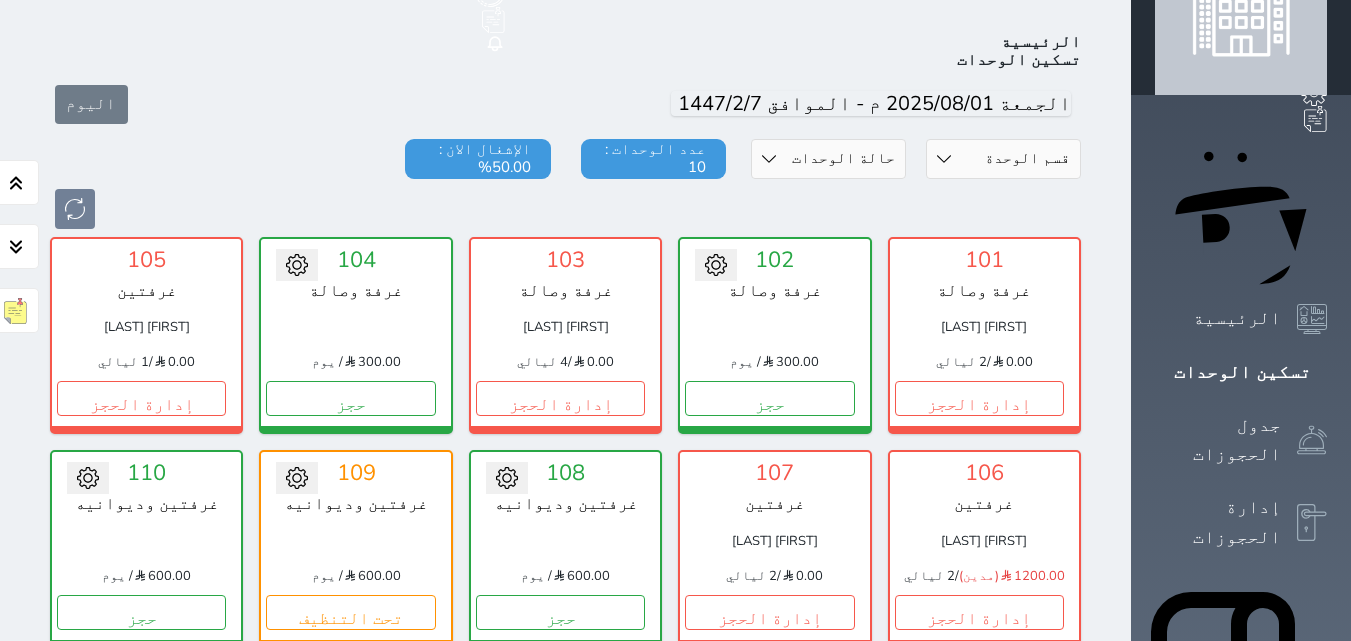 scroll, scrollTop: 78, scrollLeft: 0, axis: vertical 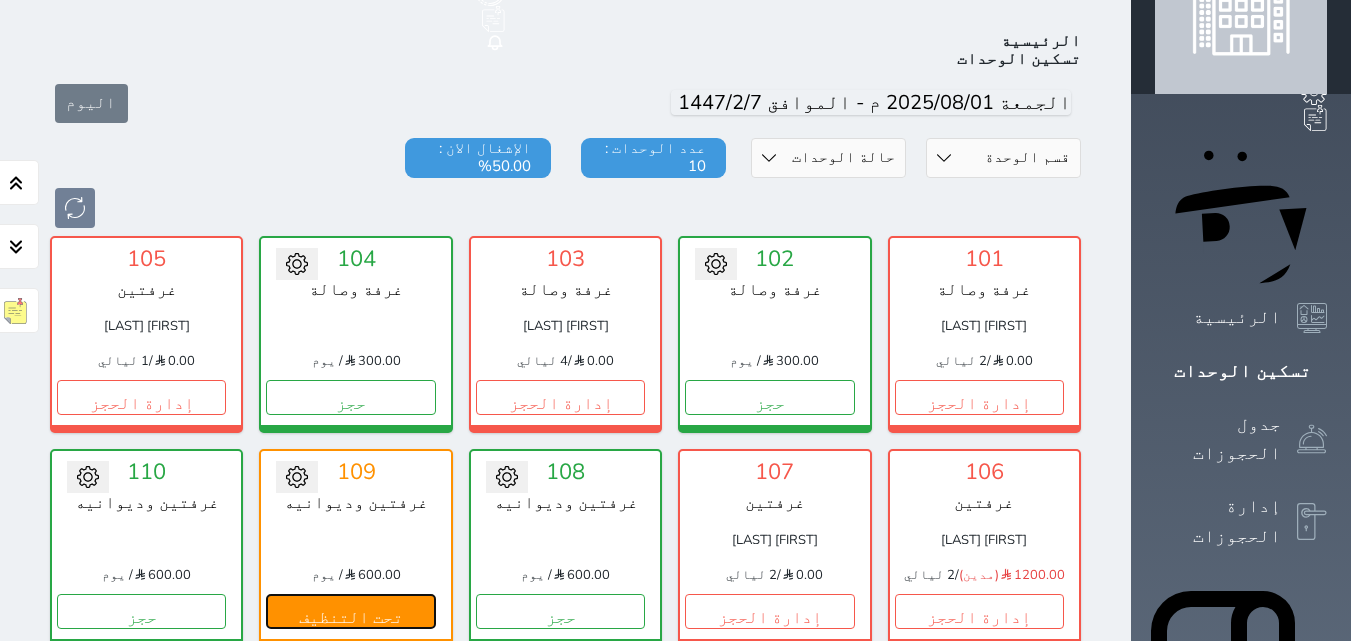 click on "تحت التنظيف" at bounding box center [350, 611] 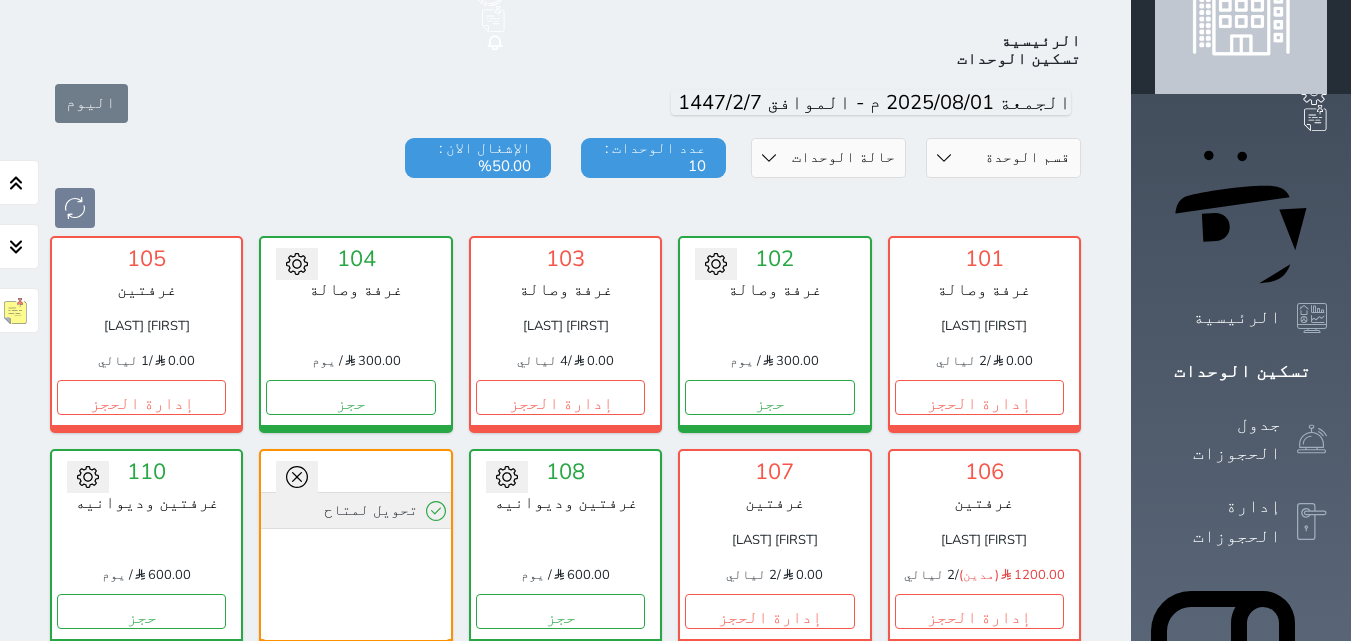 click on "تحويل لمتاح" at bounding box center [355, 510] 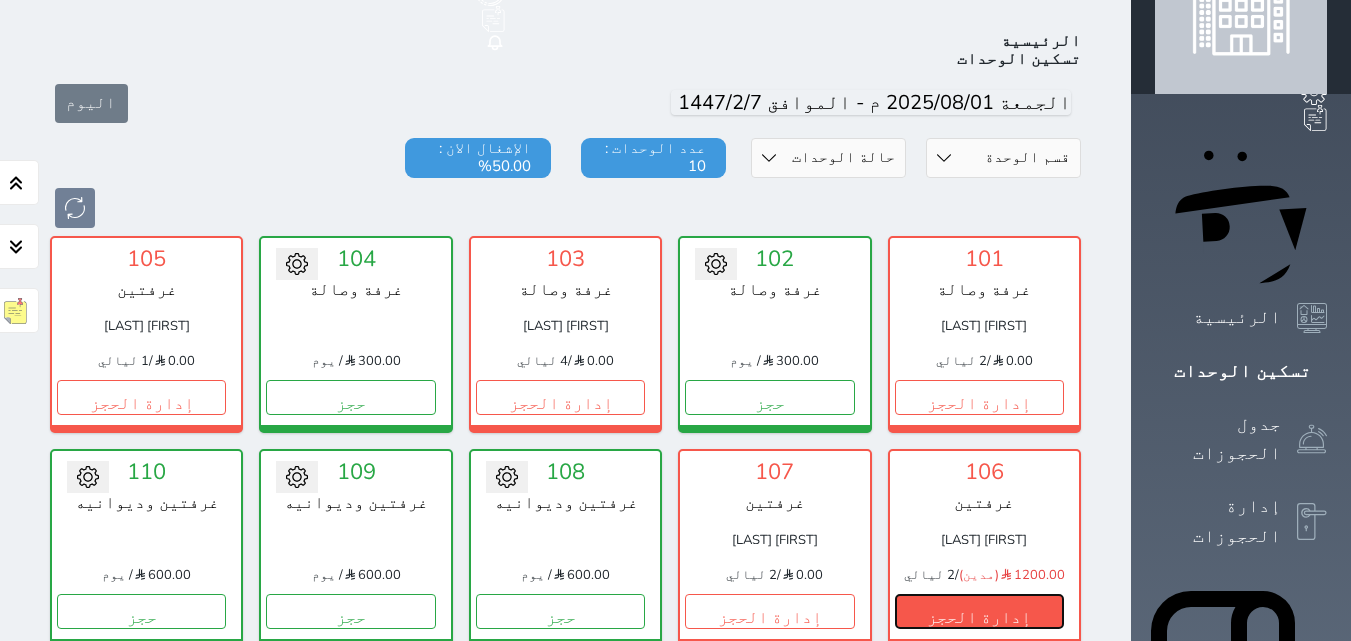 click on "إدارة الحجز" at bounding box center (979, 611) 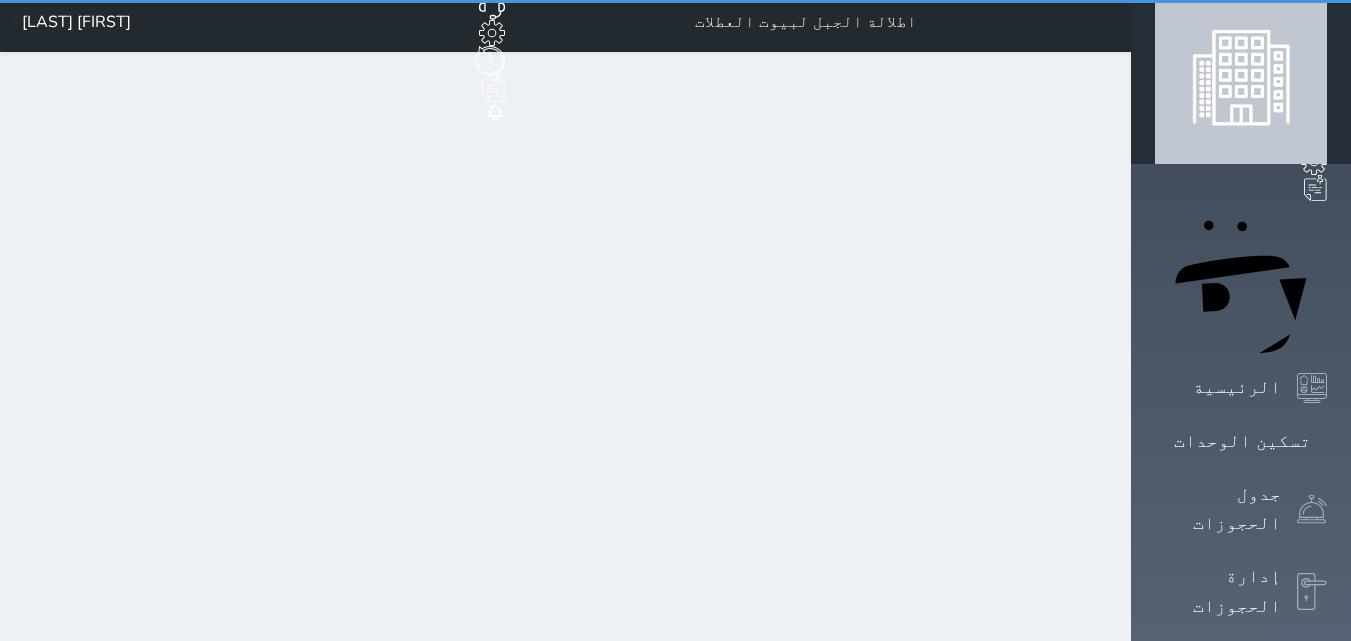 scroll, scrollTop: 0, scrollLeft: 0, axis: both 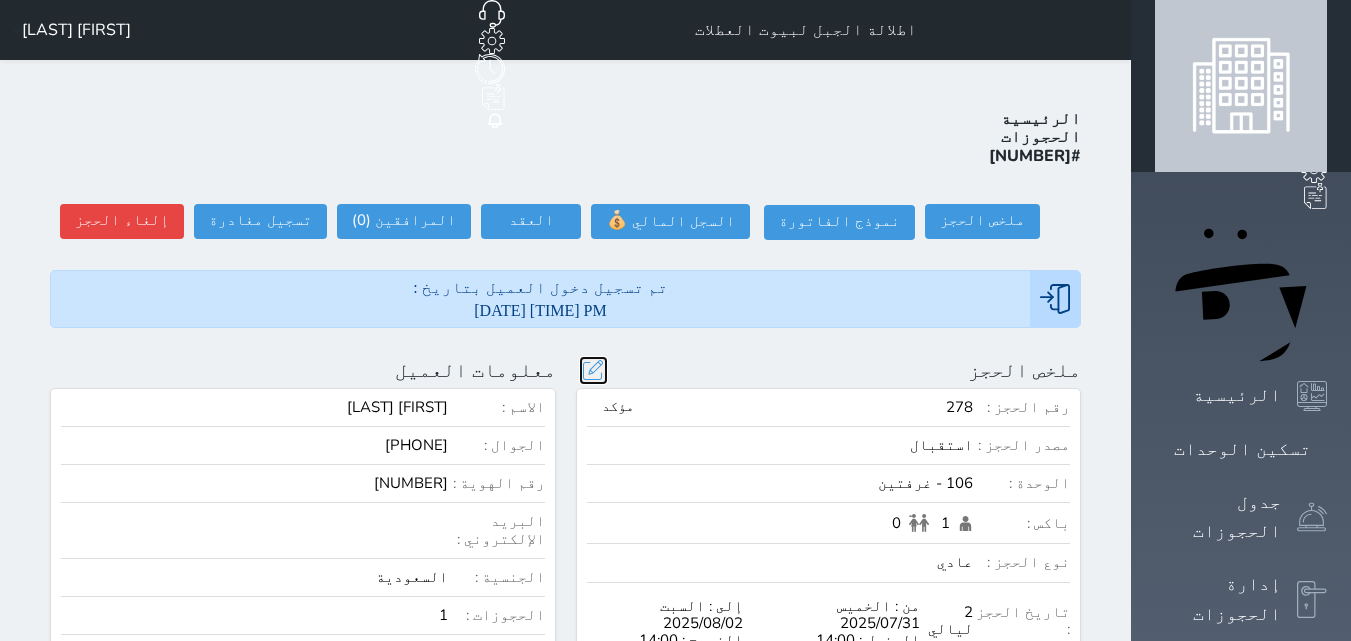 click at bounding box center (593, 370) 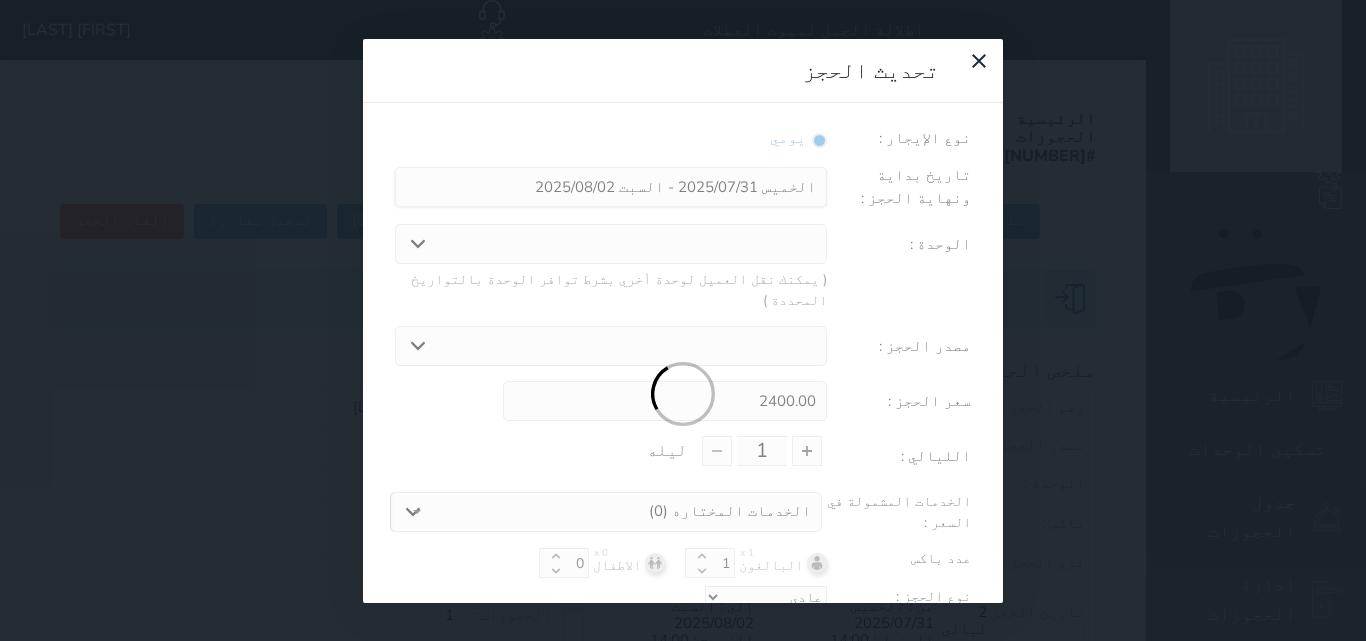 type on "2" 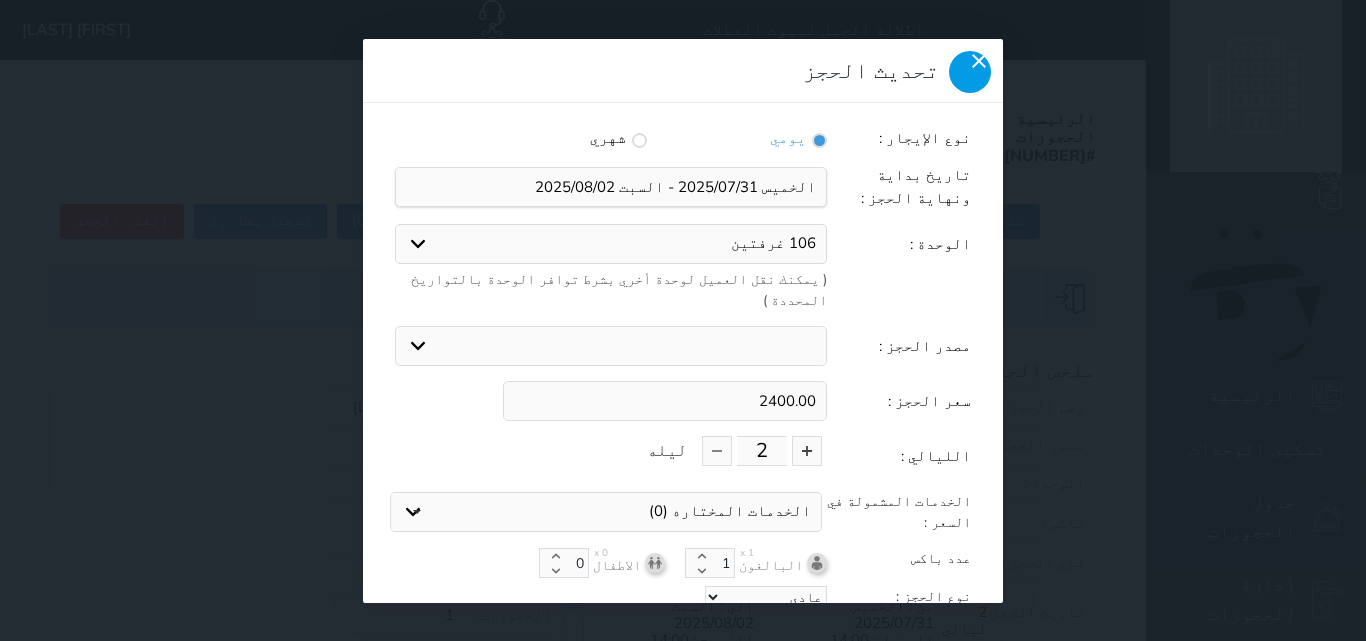 click at bounding box center (970, 72) 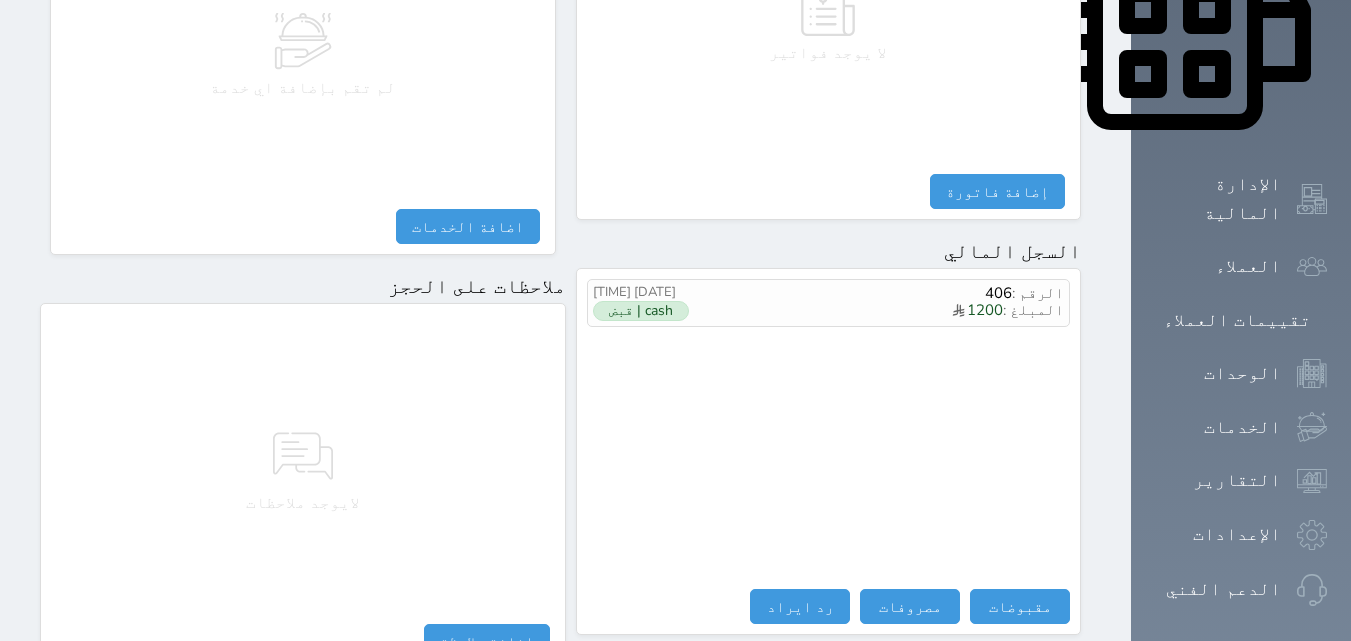 scroll, scrollTop: 1060, scrollLeft: 0, axis: vertical 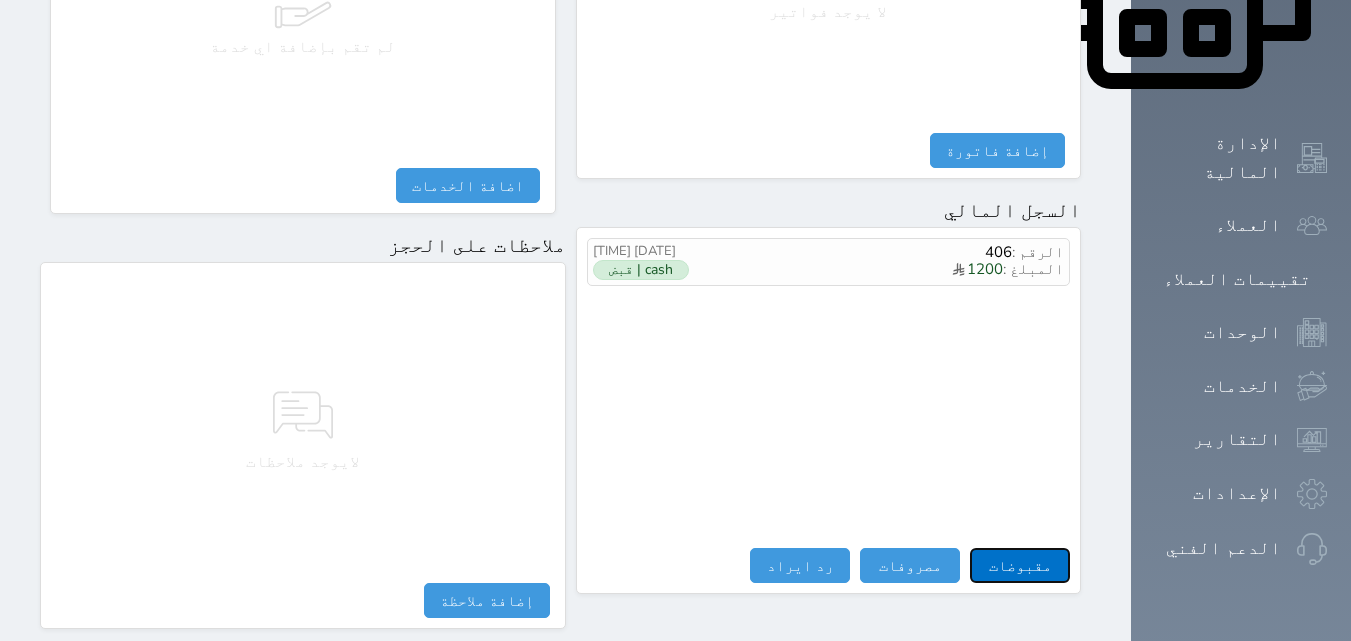 click on "مقبوضات" at bounding box center [1020, 565] 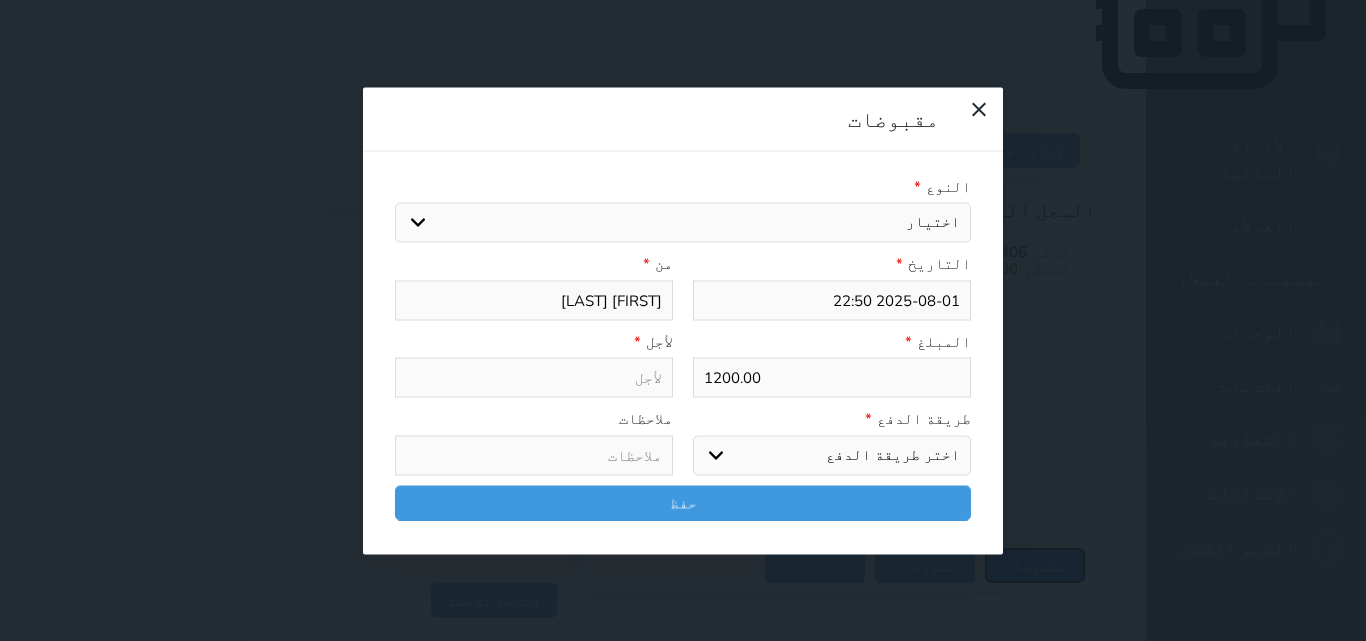 select 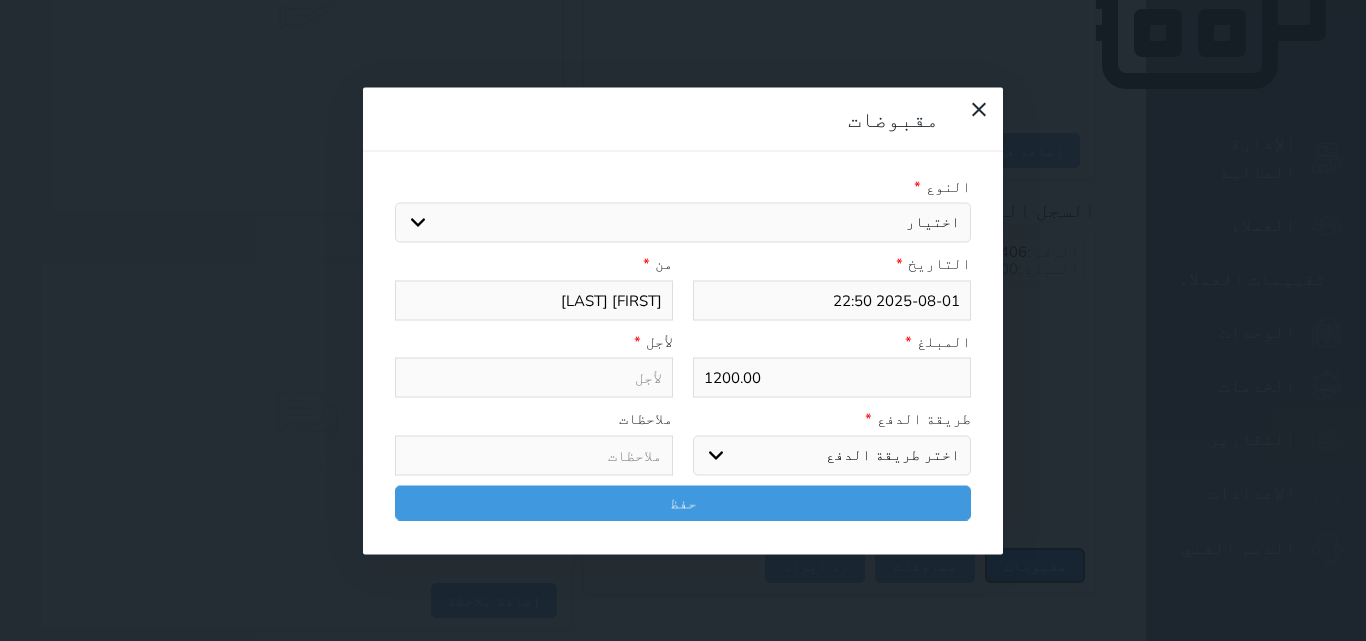 select 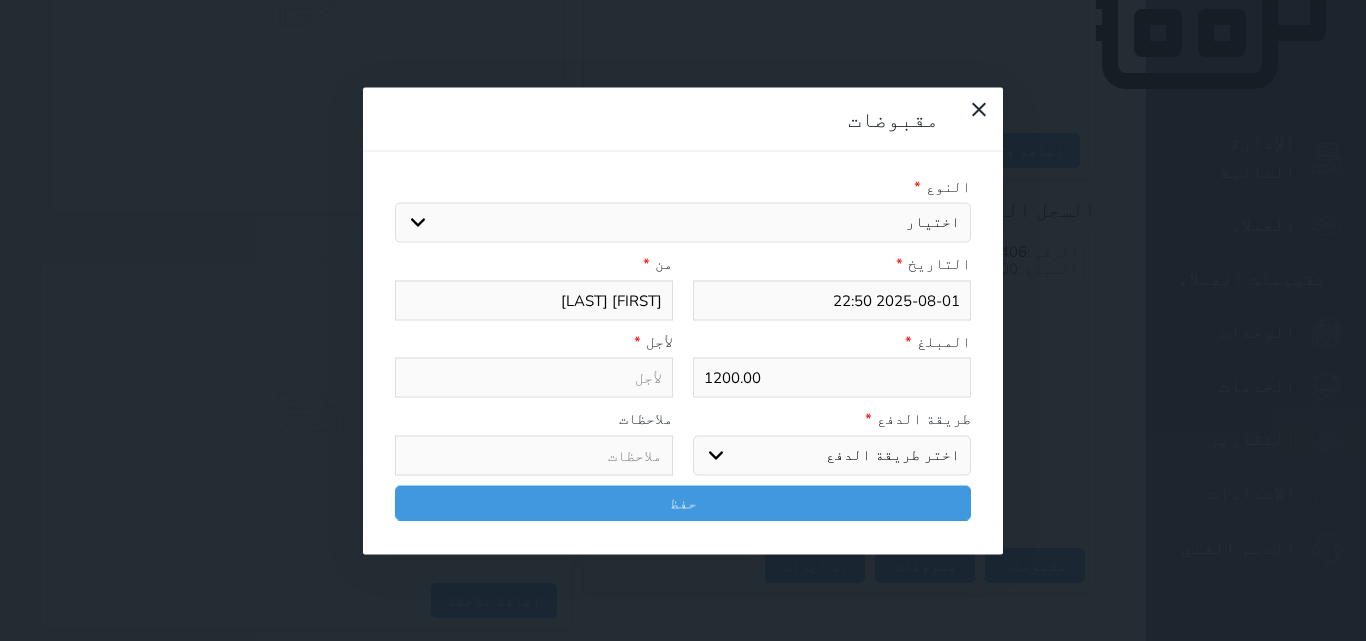 click on "اختيار   مقبوضات عامة قيمة إيجار فواتير تامين عربون لا ينطبق آخر مغسلة واي فاي - الإنترنت مواقف السيارات طعام الأغذية والمشروبات مشروبات المشروبات الباردة المشروبات الساخنة الإفطار غداء عشاء مخبز و كعك حمام سباحة الصالة الرياضية سبا و خدمات الجمال اختيار وإسقاط (خدمات النقل) ميني بار كابل - تلفزيون سرير إضافي تصفيف الشعر التسوق خدمات الجولات السياحية المنظمة خدمات الدليل السياحي" at bounding box center [683, 223] 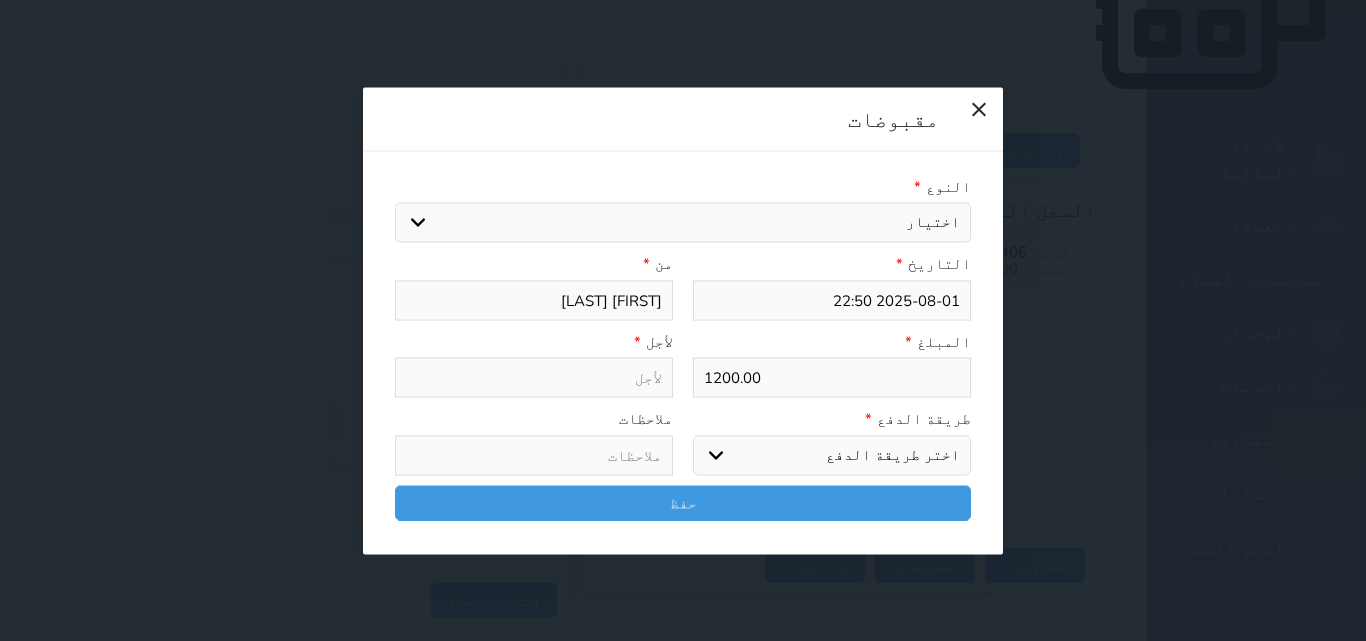 type on "قيمة إيجار - الوحدة - 106" 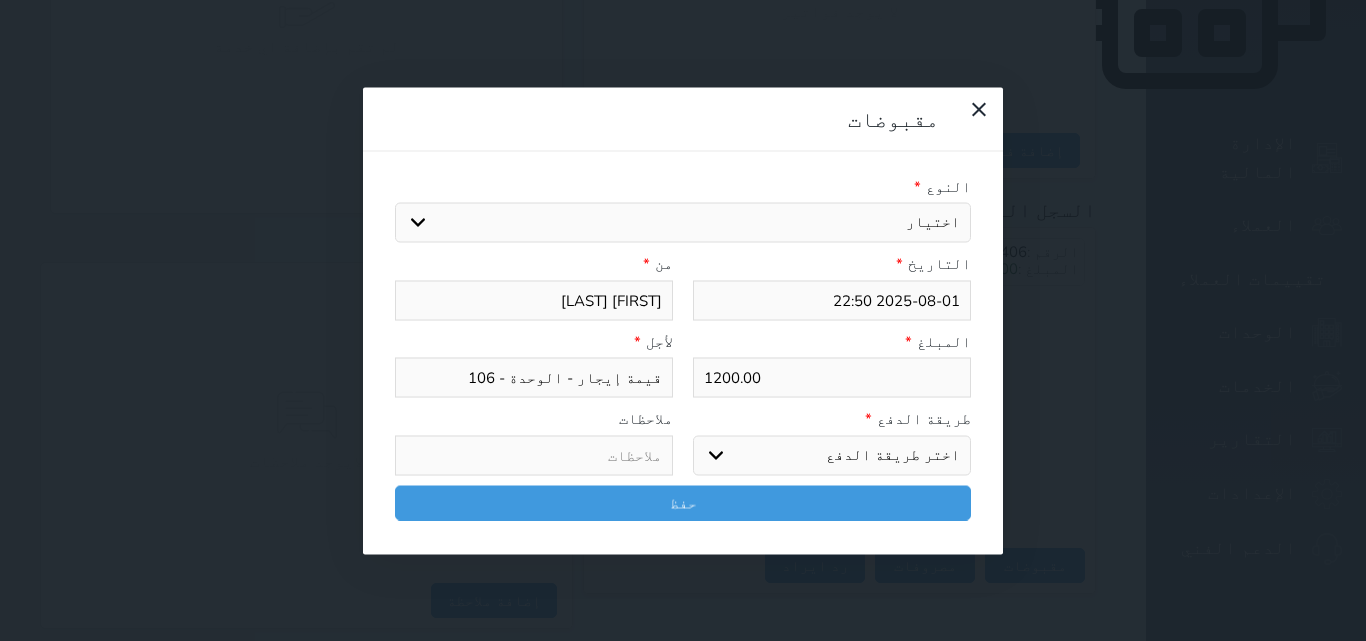 click on "اختر طريقة الدفع   دفع نقدى   تحويل بنكى   مدى   بطاقة ائتمان   آجل" at bounding box center (832, 455) 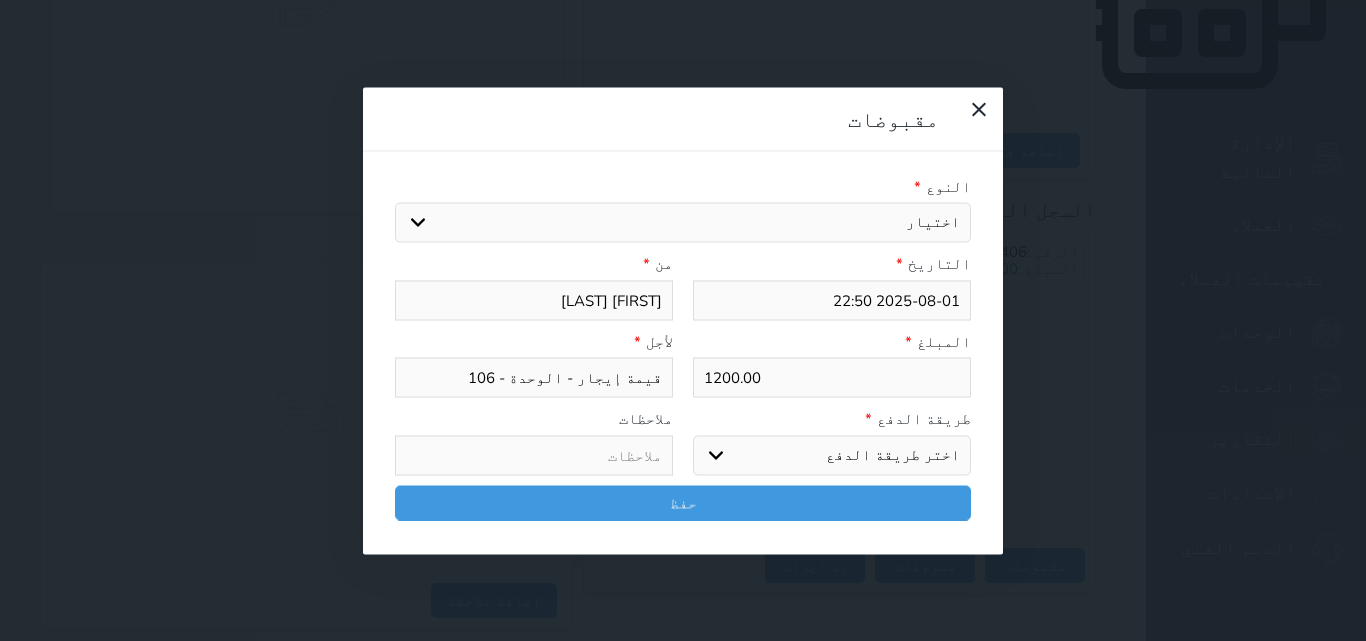select on "cash" 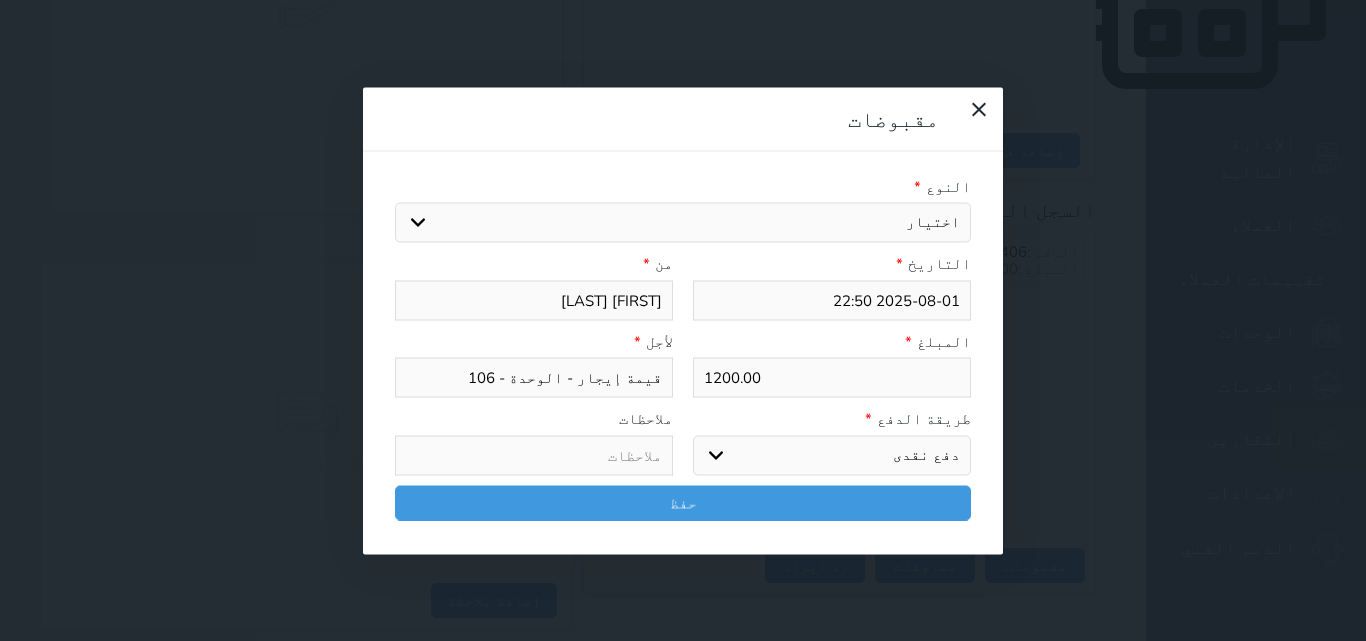click on "اختر طريقة الدفع   دفع نقدى   تحويل بنكى   مدى   بطاقة ائتمان   آجل" at bounding box center [832, 455] 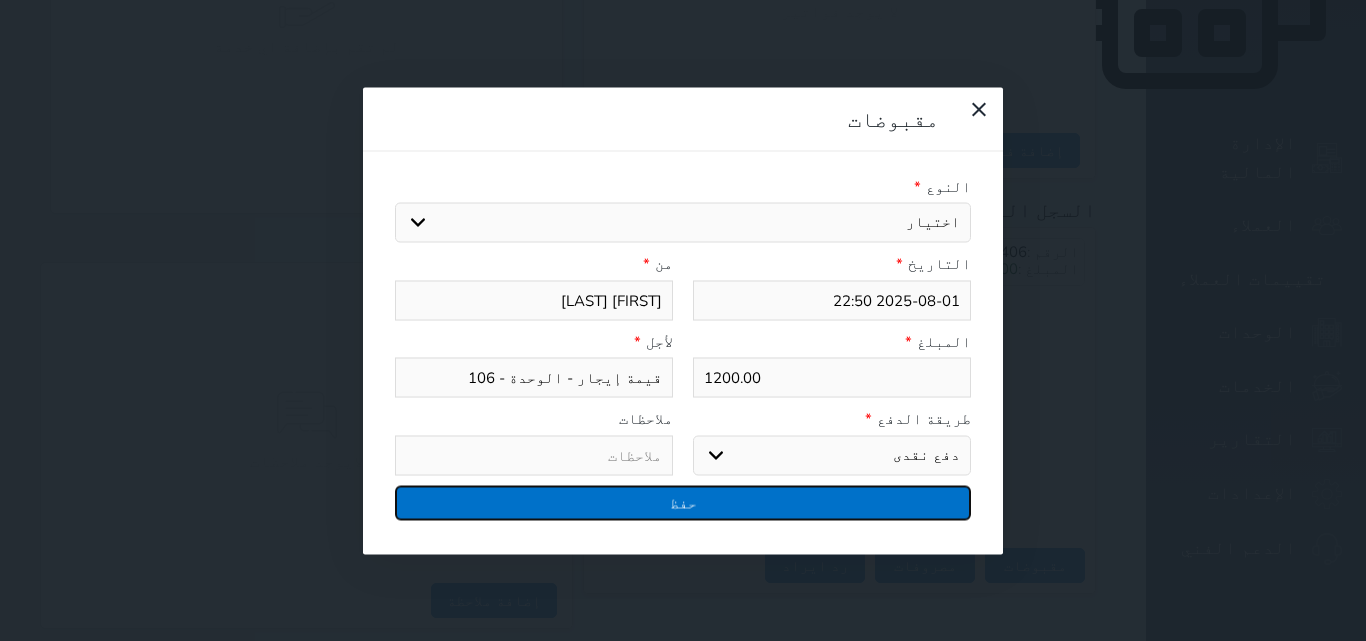 click on "حفظ" at bounding box center [683, 502] 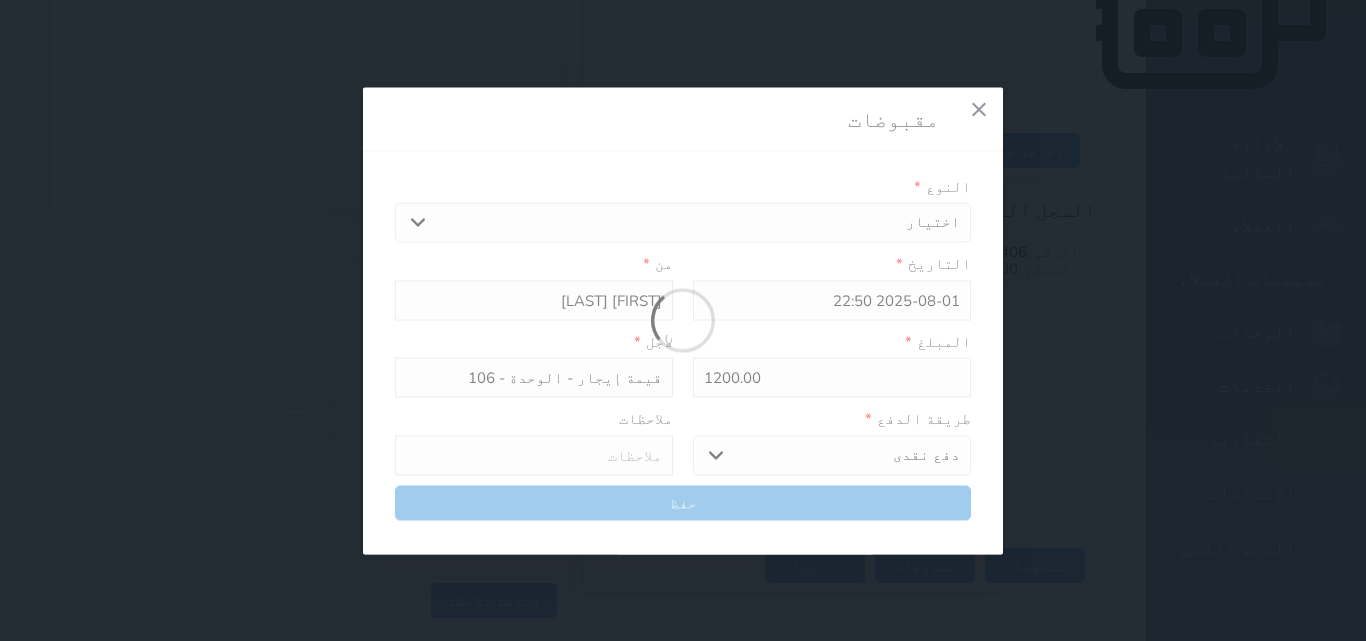 select 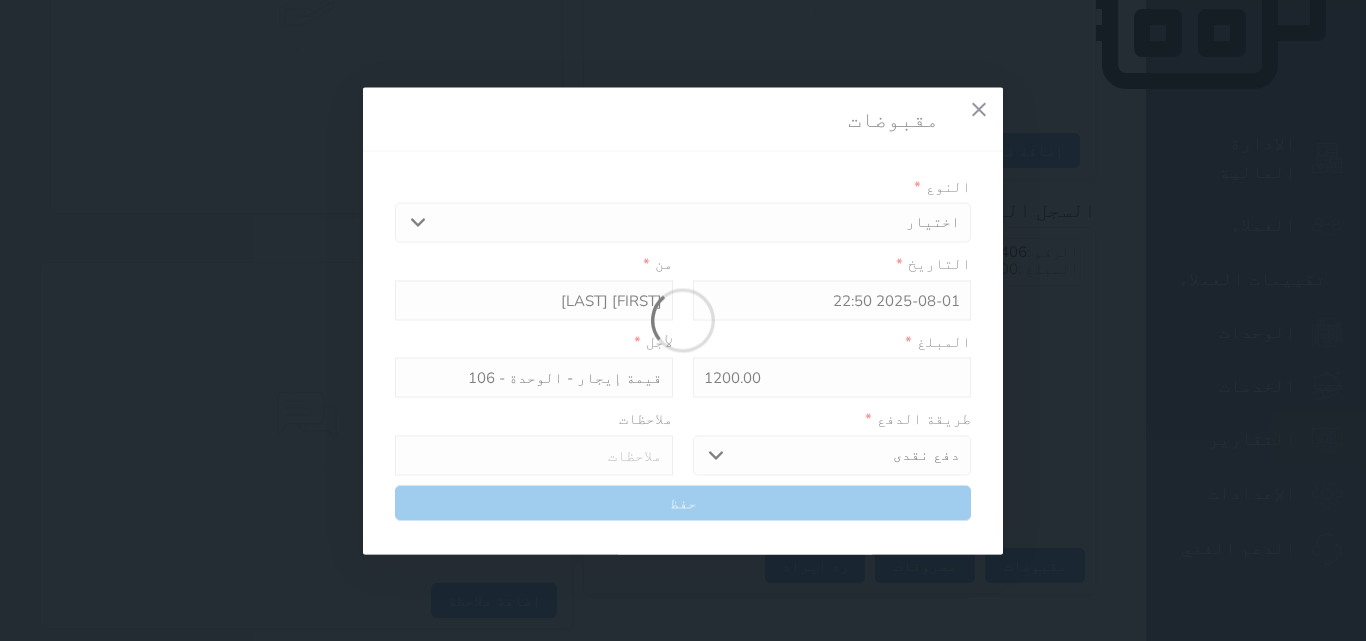 type 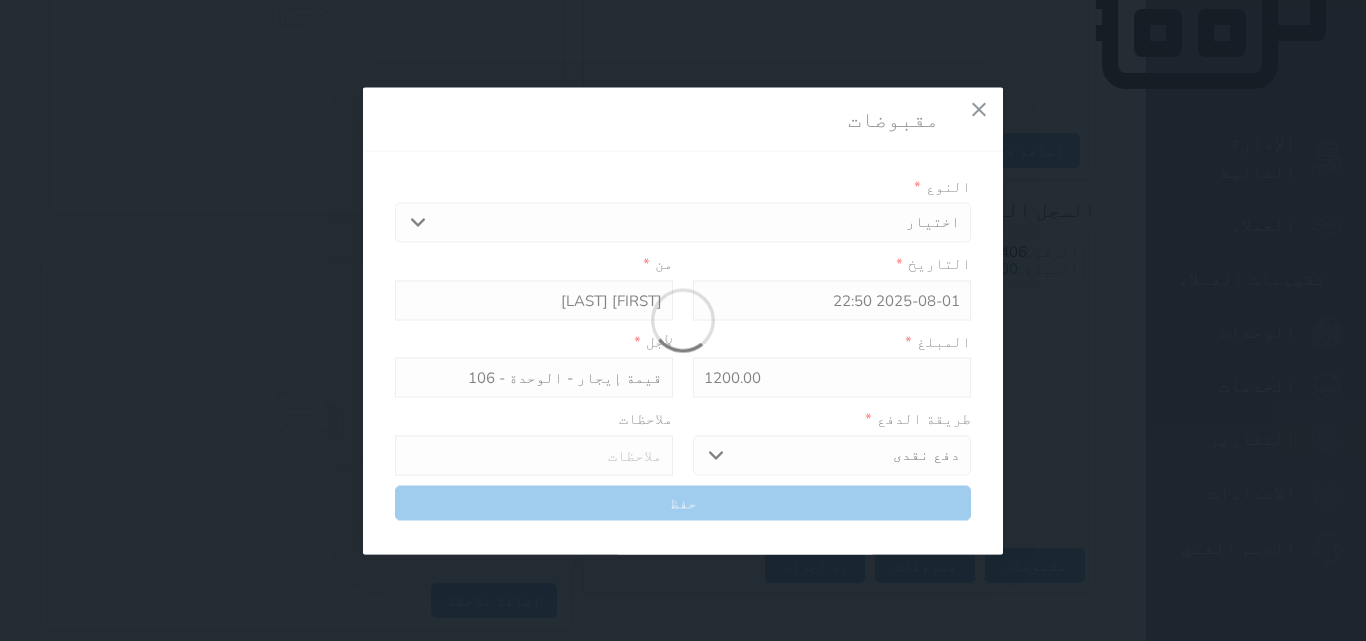 type on "0" 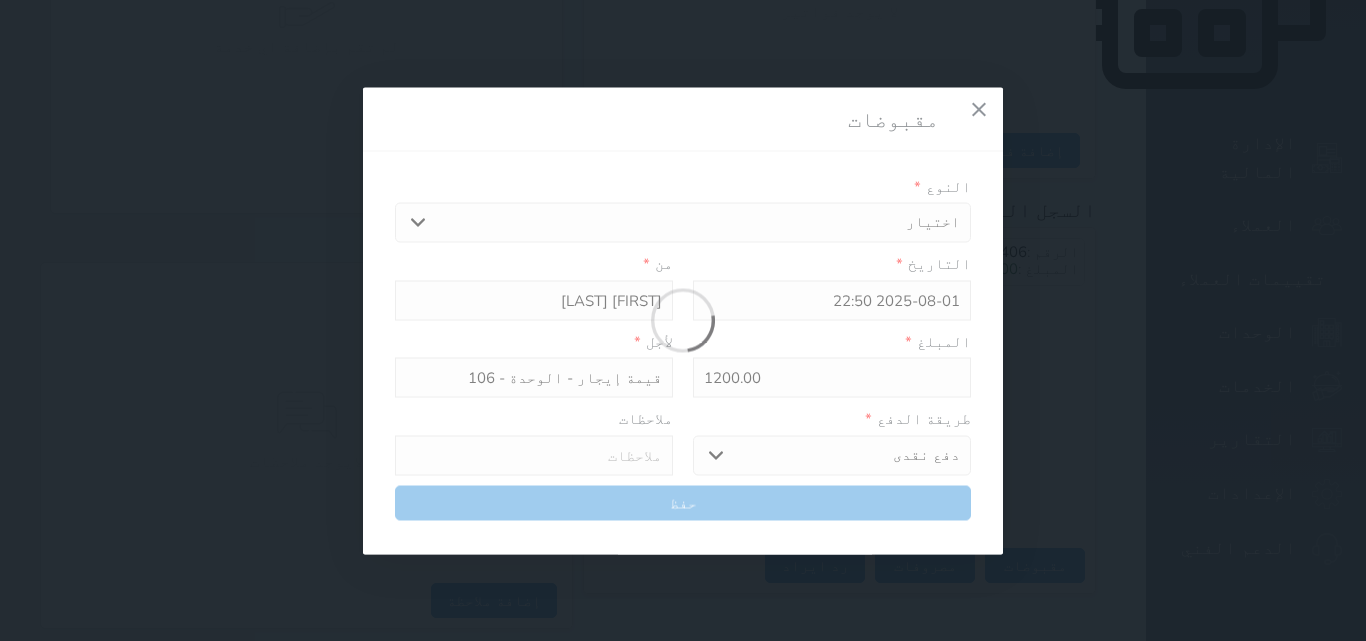 select 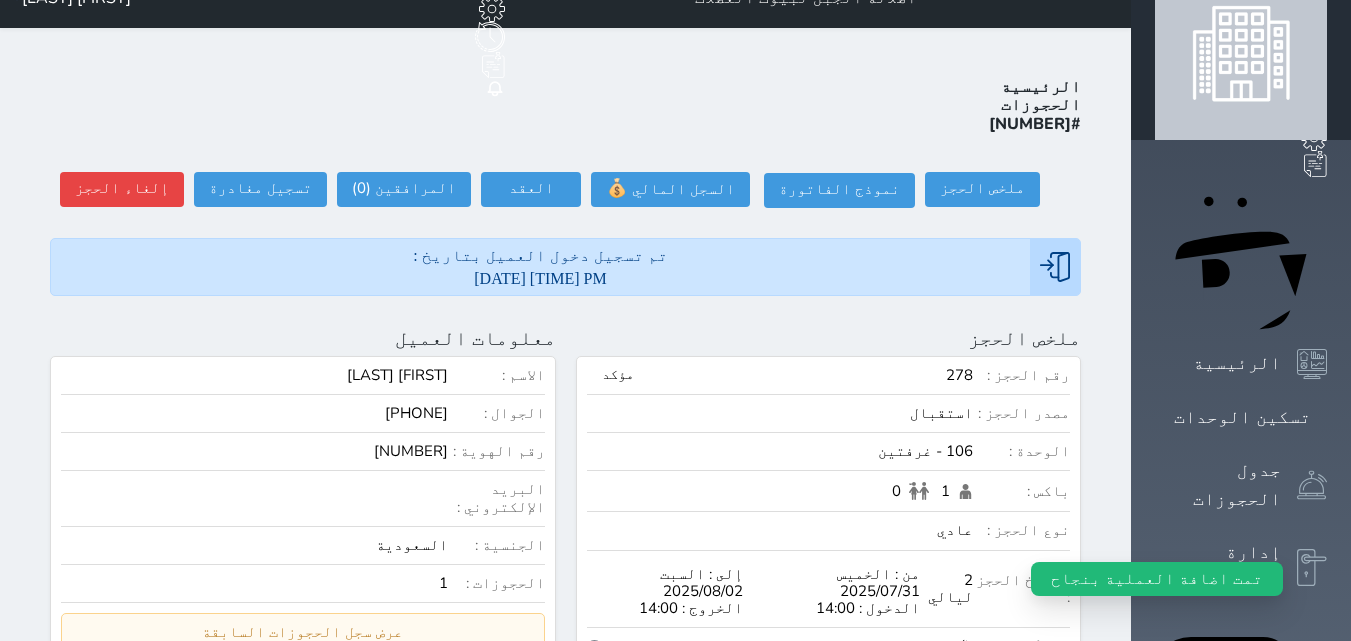 scroll, scrollTop: 0, scrollLeft: 0, axis: both 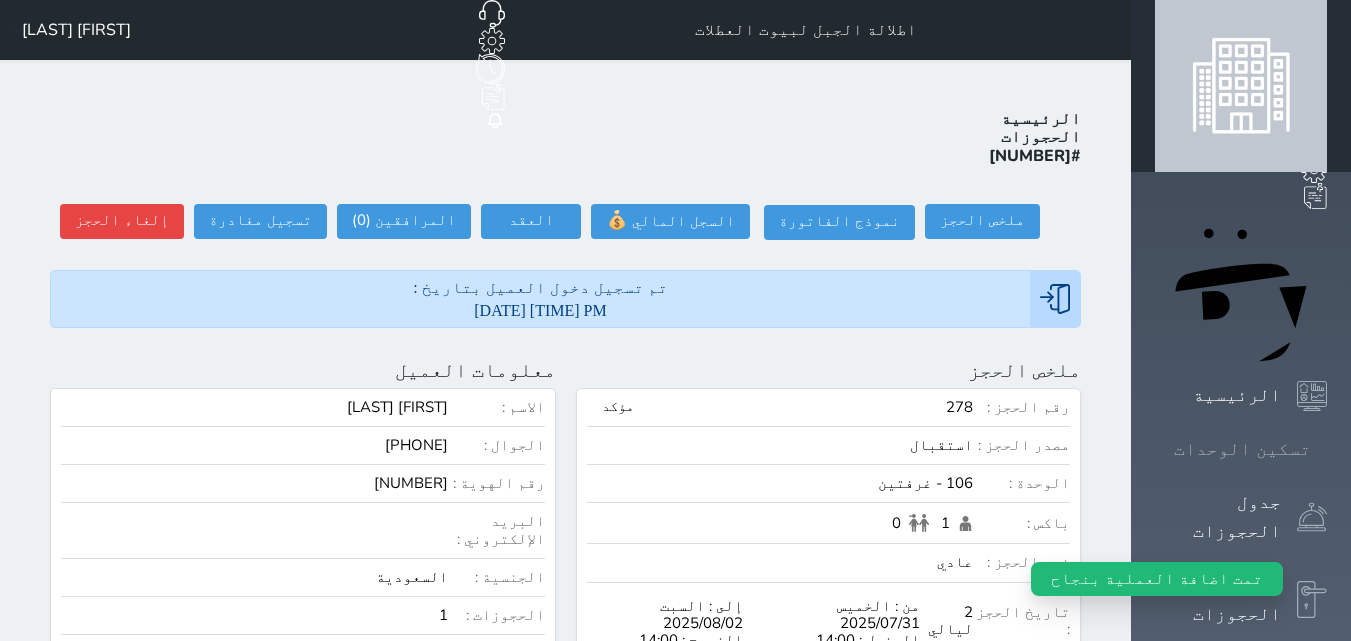 click on "تسكين الوحدات" at bounding box center (1242, 449) 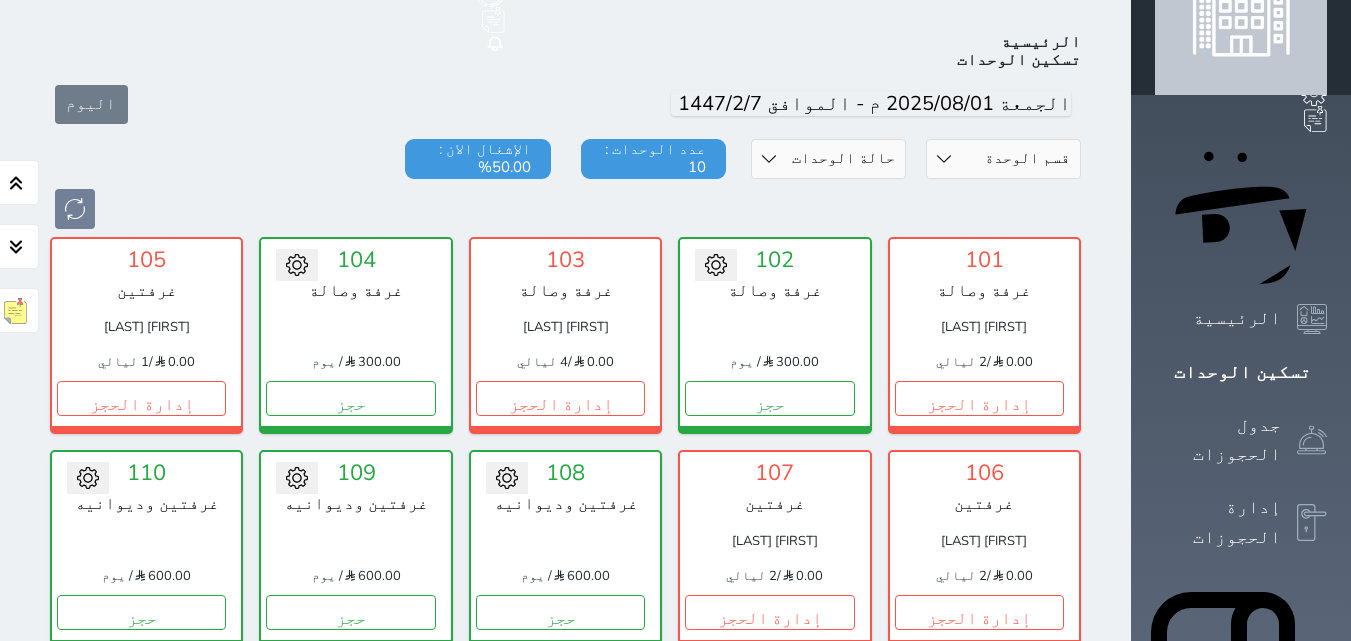 scroll, scrollTop: 78, scrollLeft: 0, axis: vertical 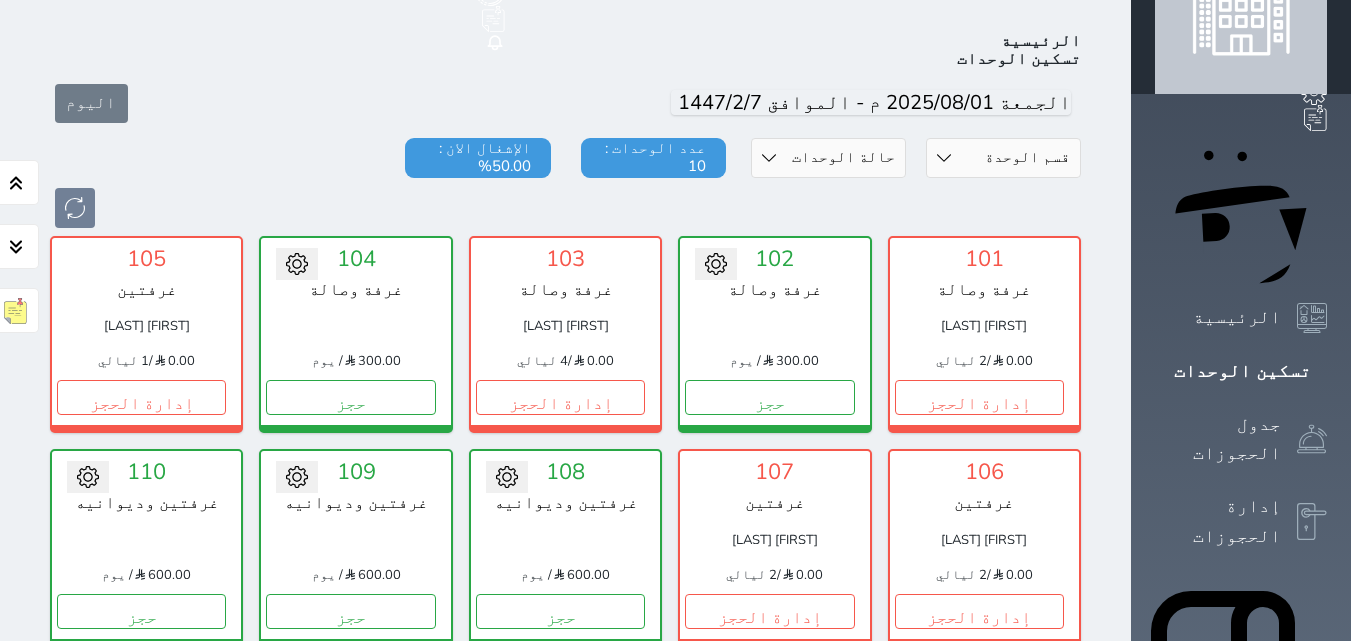 click at bounding box center [774, 326] 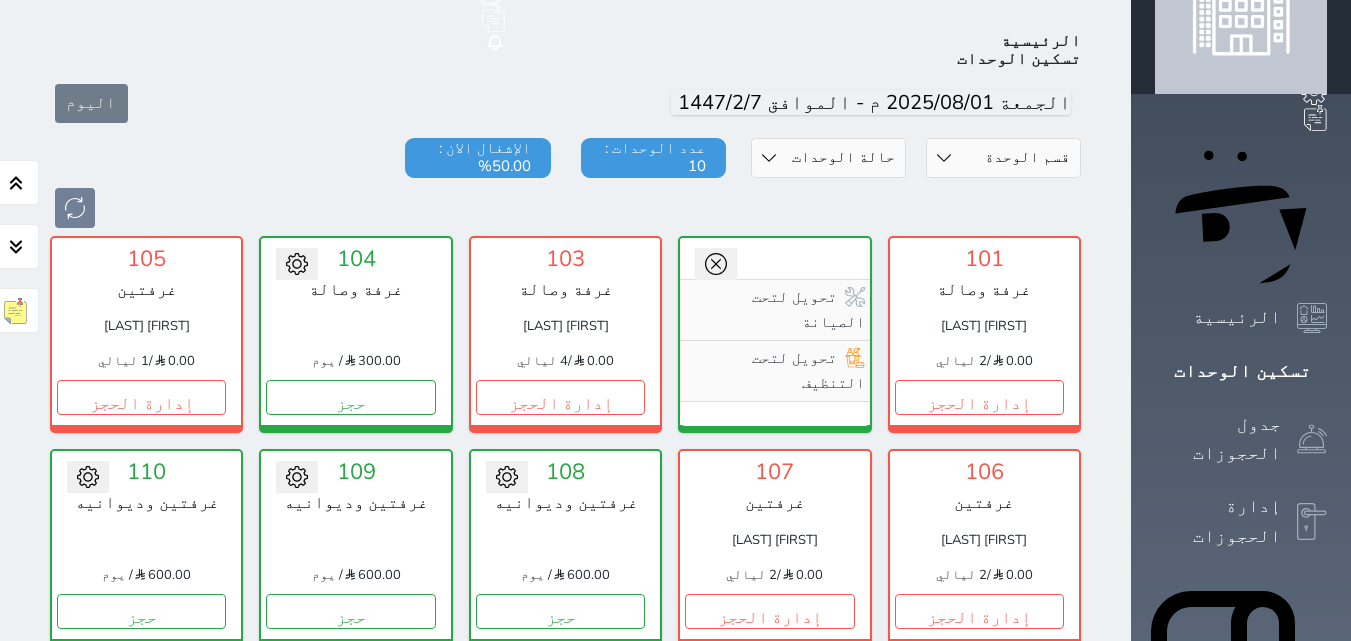 click on "تحويل لتحت الصيانة
تحويل لتحت التنظيف" at bounding box center [774, 332] 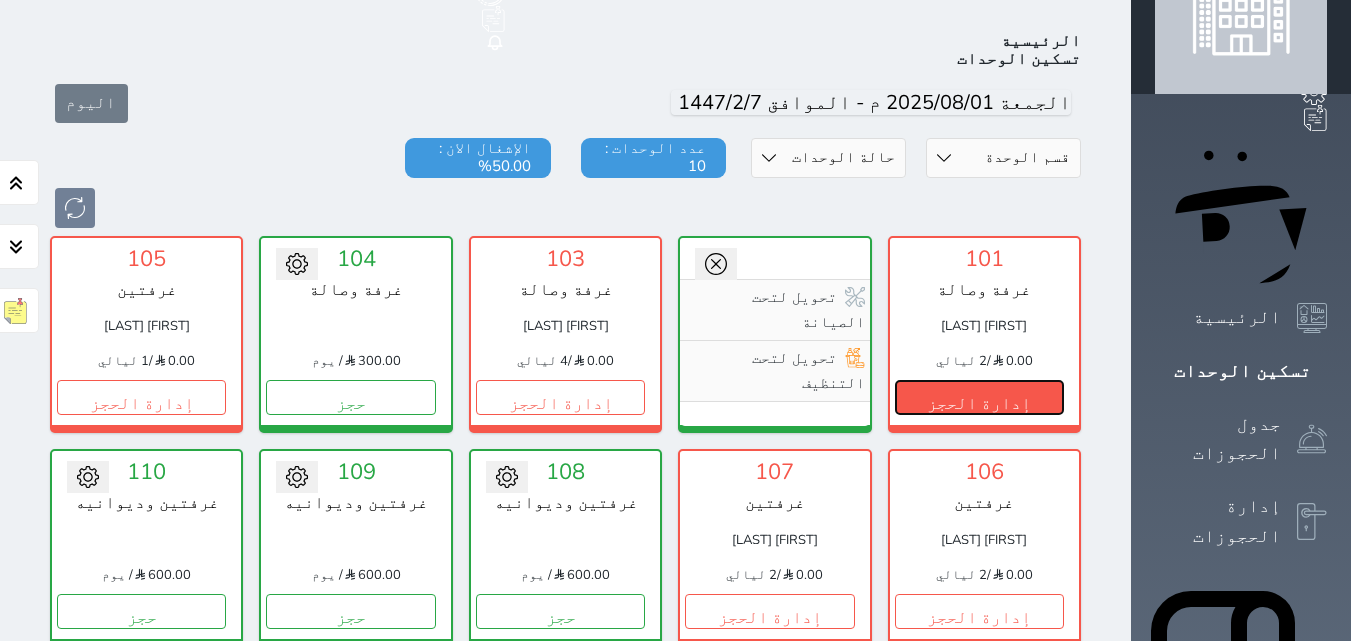 click on "إدارة الحجز" at bounding box center [979, 397] 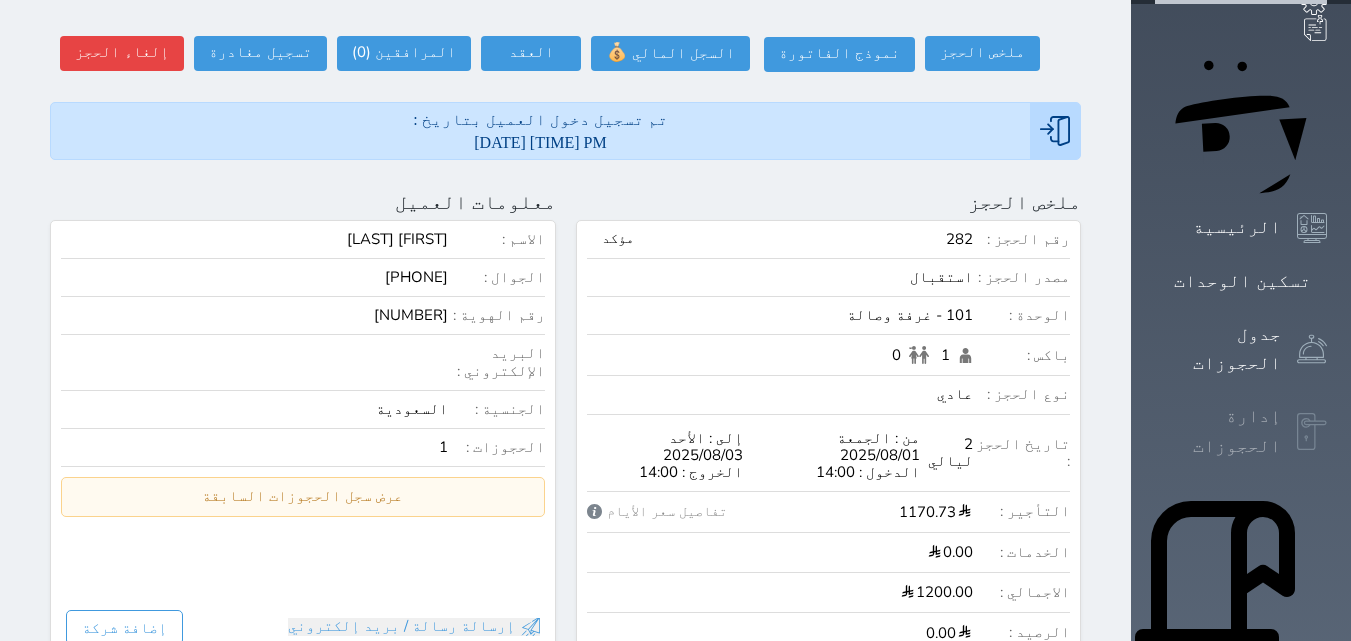 scroll, scrollTop: 140, scrollLeft: 0, axis: vertical 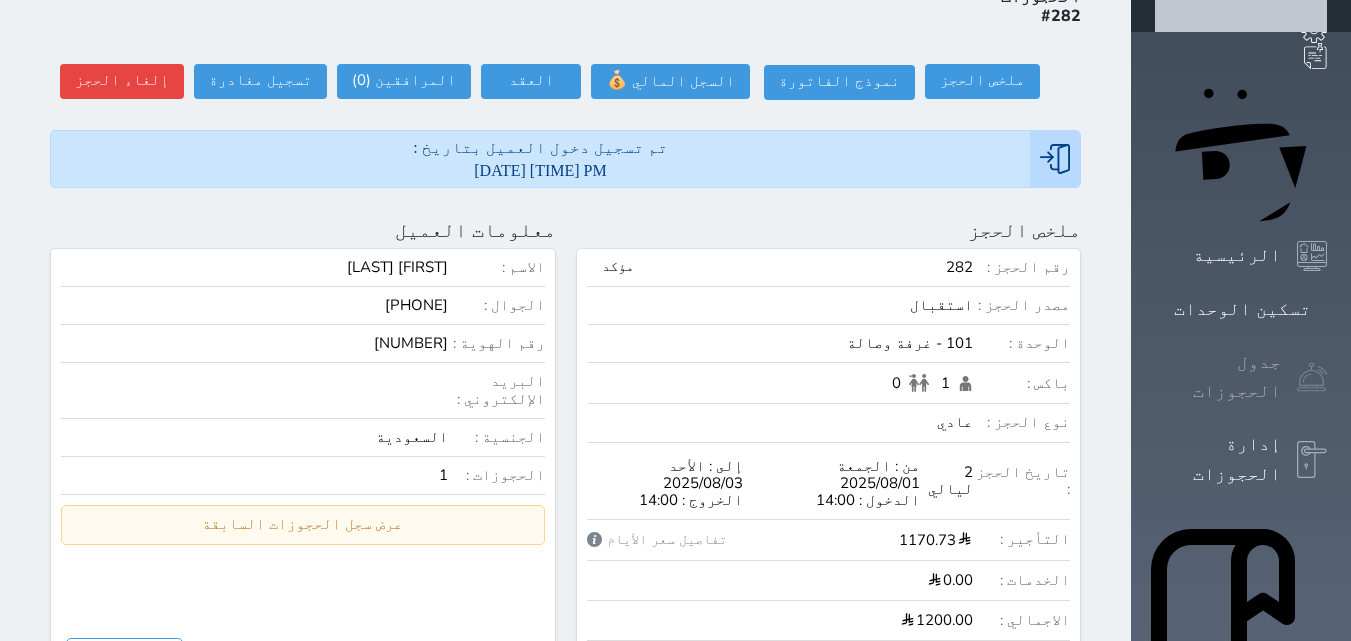 click on "جدول الحجوزات" at bounding box center [1218, 377] 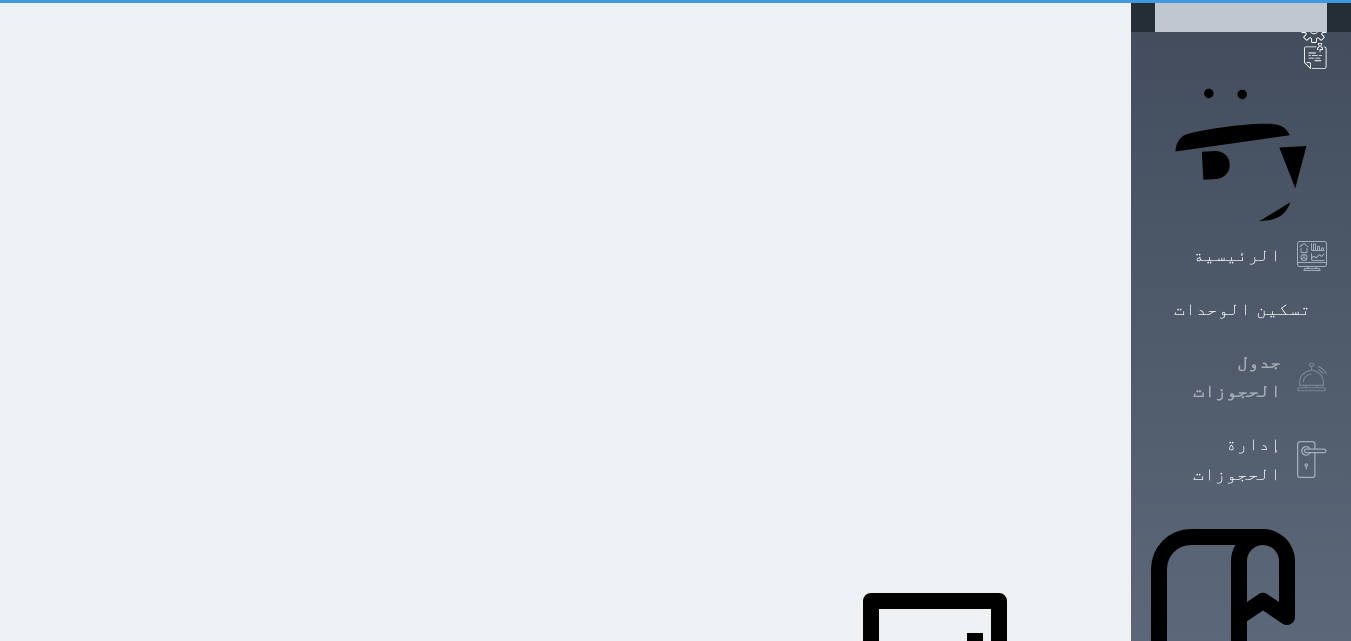 scroll, scrollTop: 0, scrollLeft: 0, axis: both 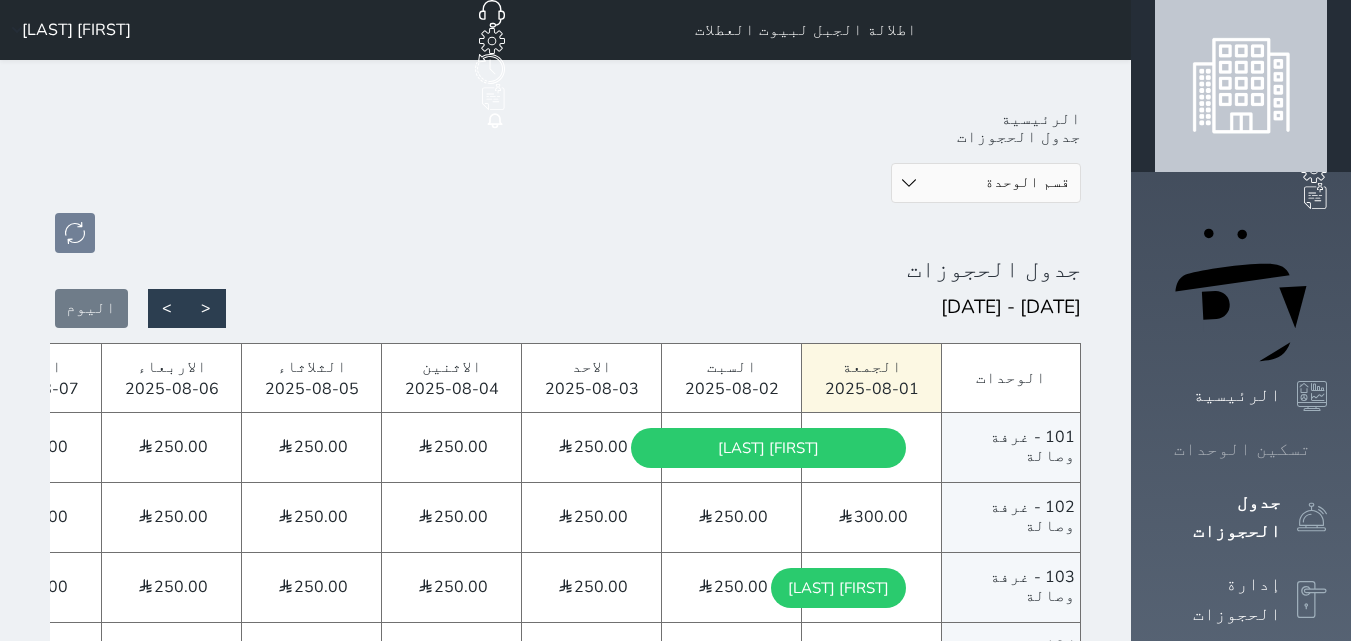 click on "تسكين الوحدات" at bounding box center [1242, 449] 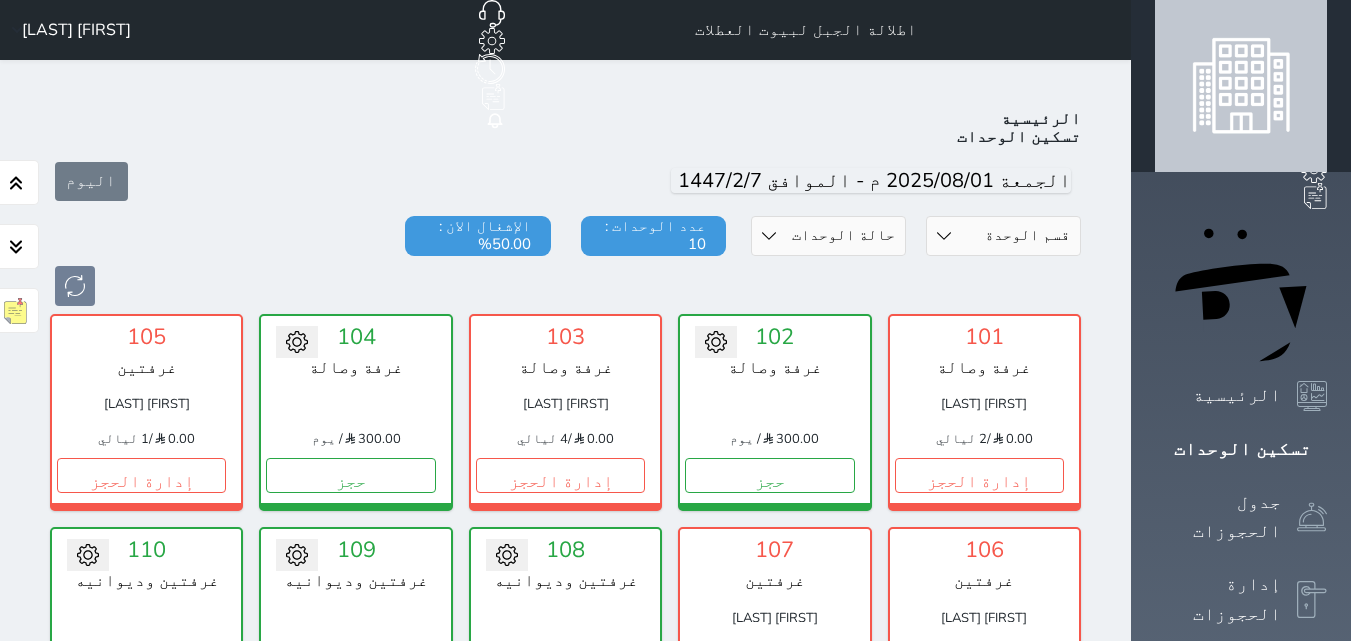 scroll, scrollTop: 78, scrollLeft: 0, axis: vertical 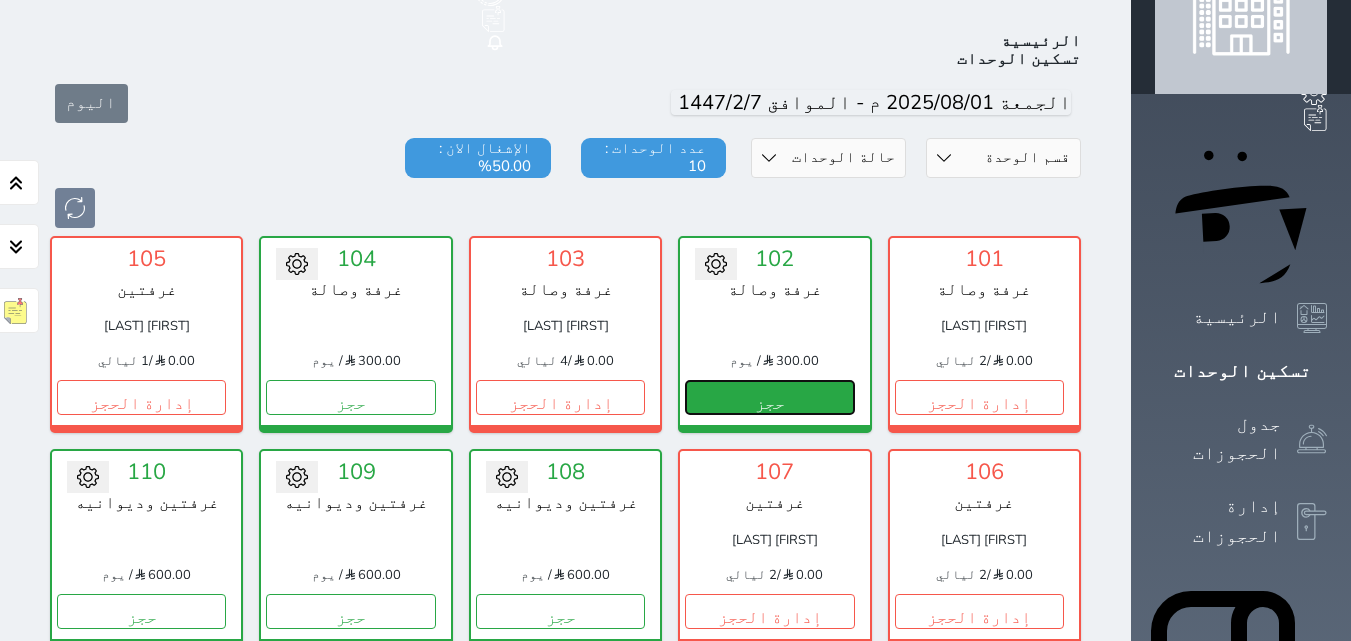 click on "حجز" at bounding box center (769, 397) 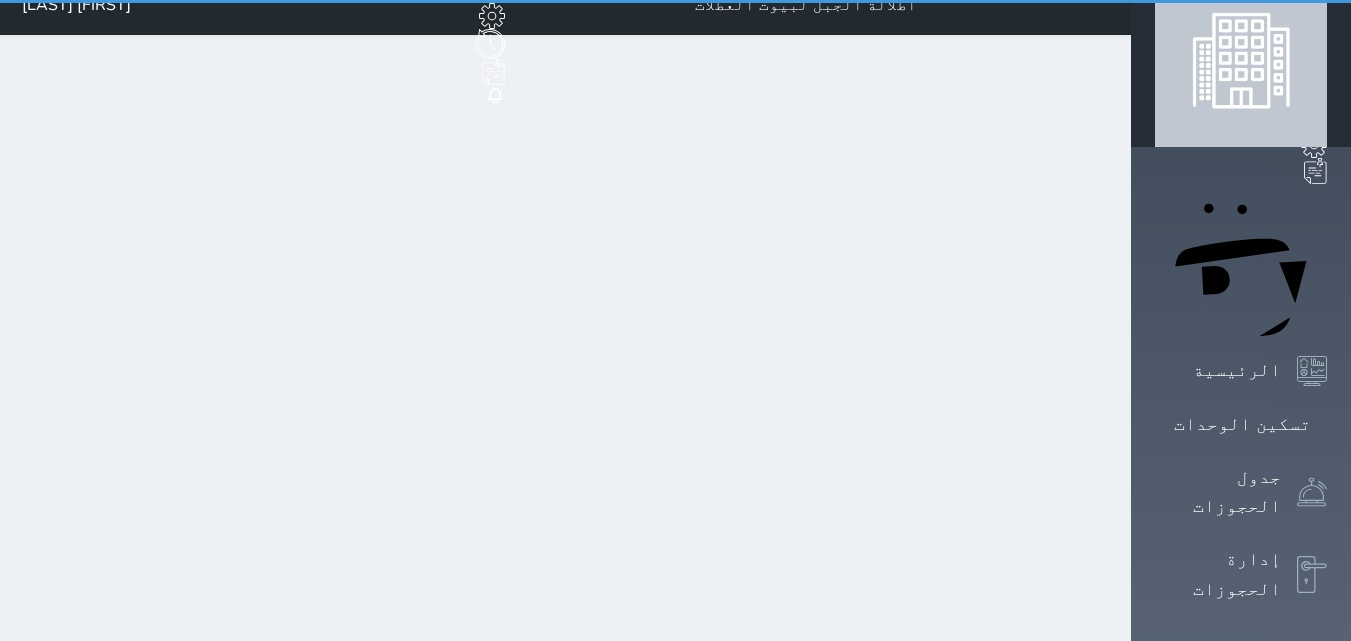scroll, scrollTop: 0, scrollLeft: 0, axis: both 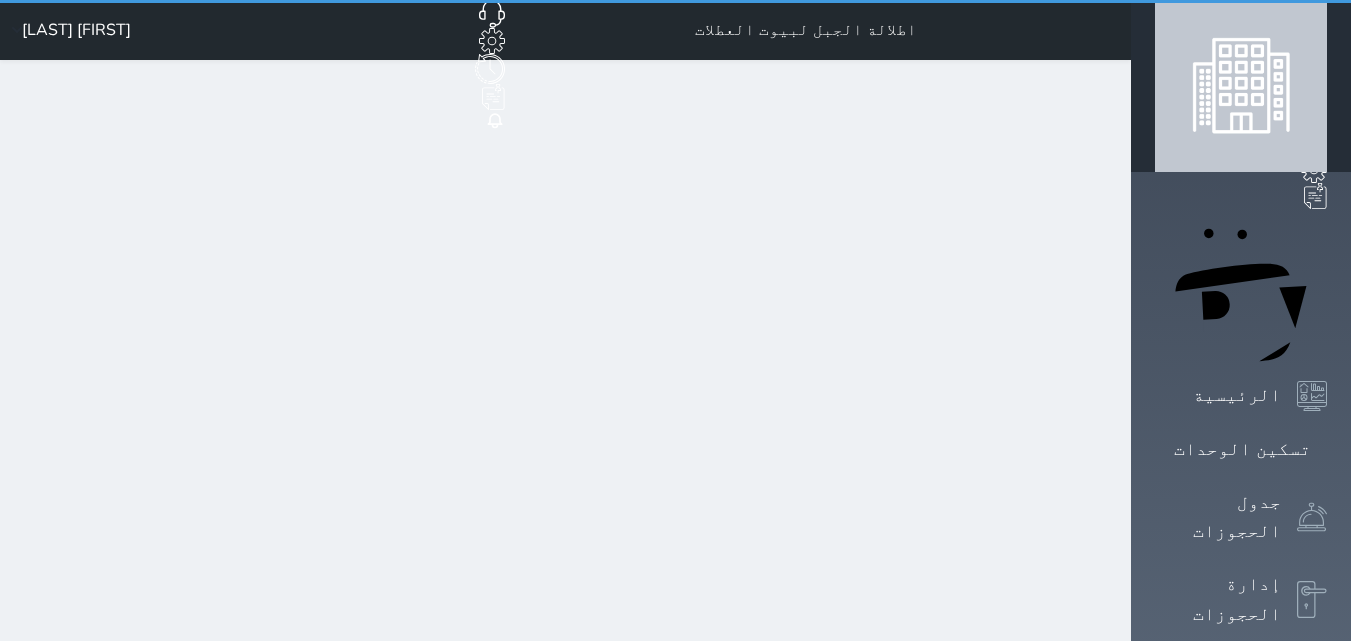 select on "1" 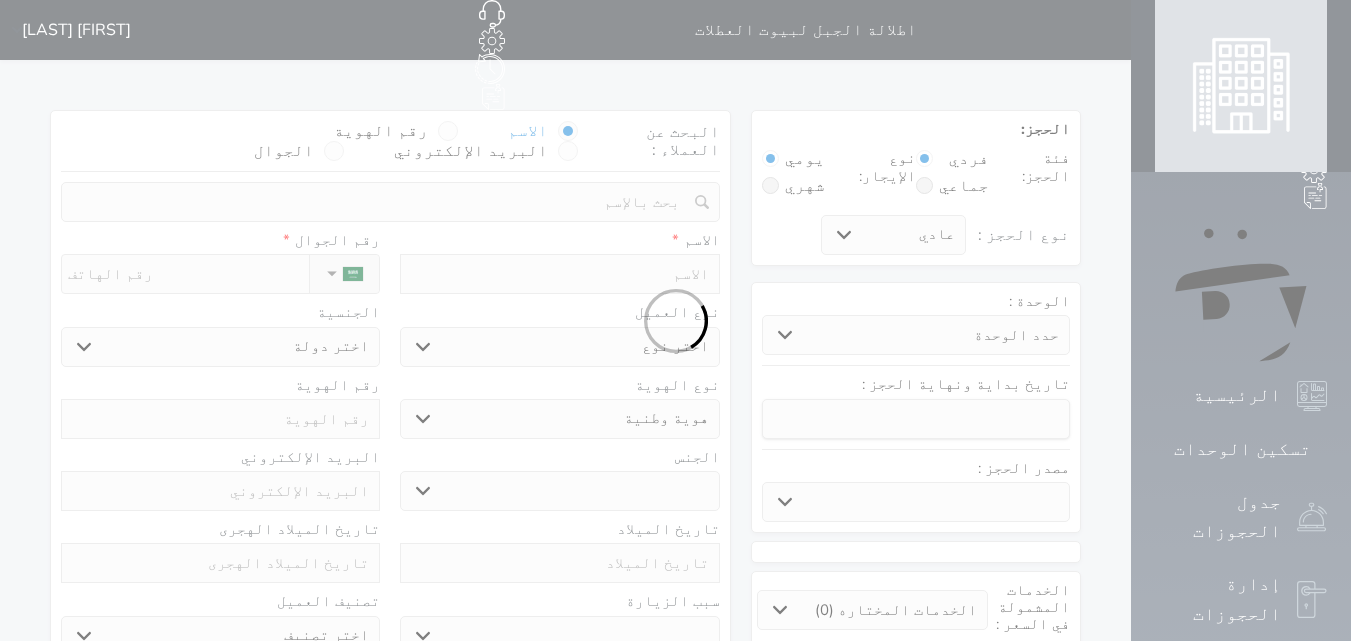 select 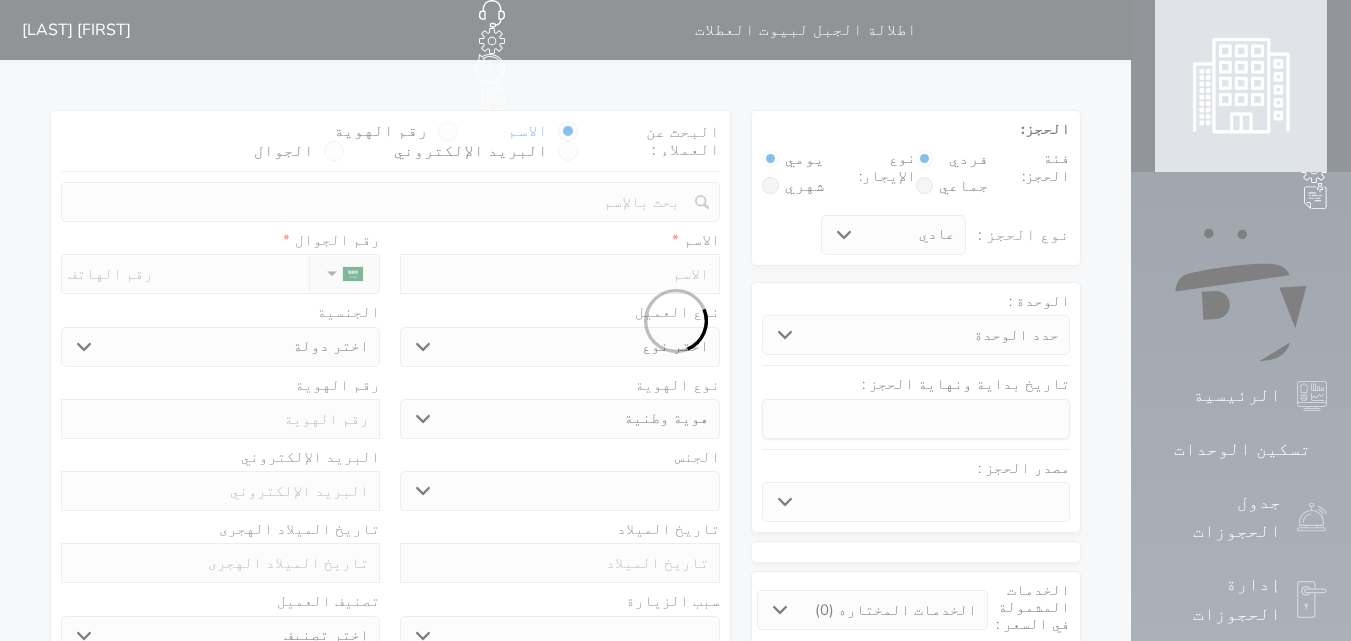 select 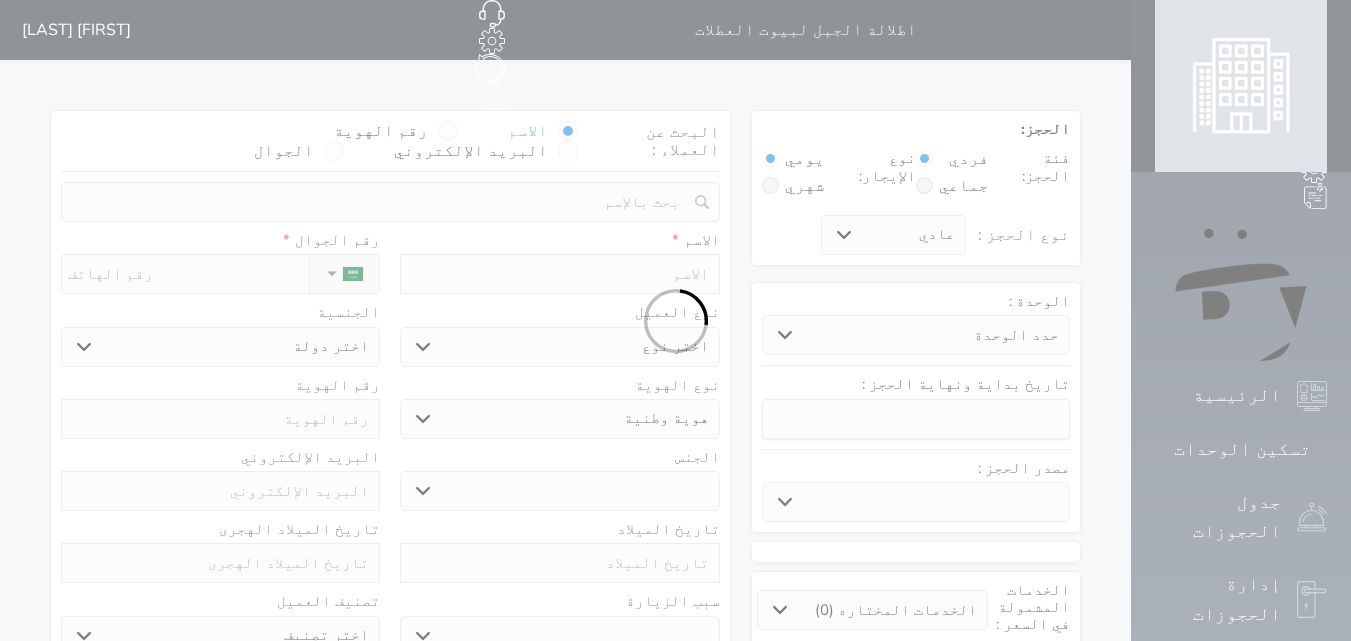 select 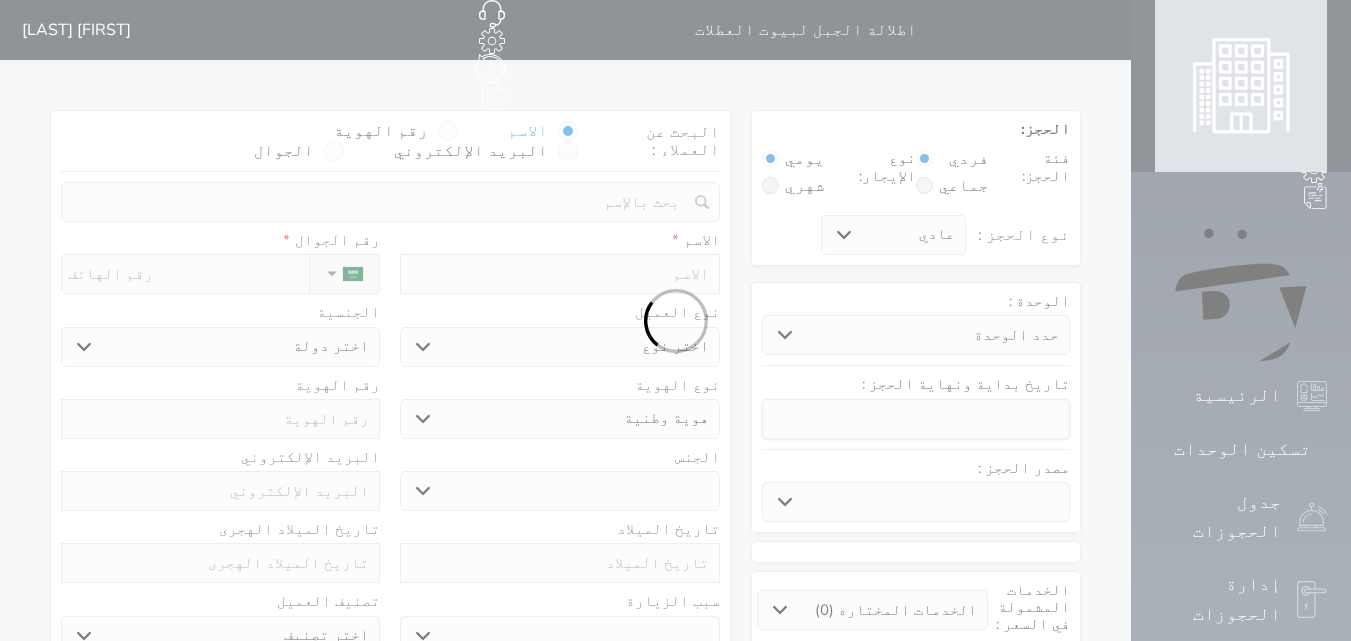 select 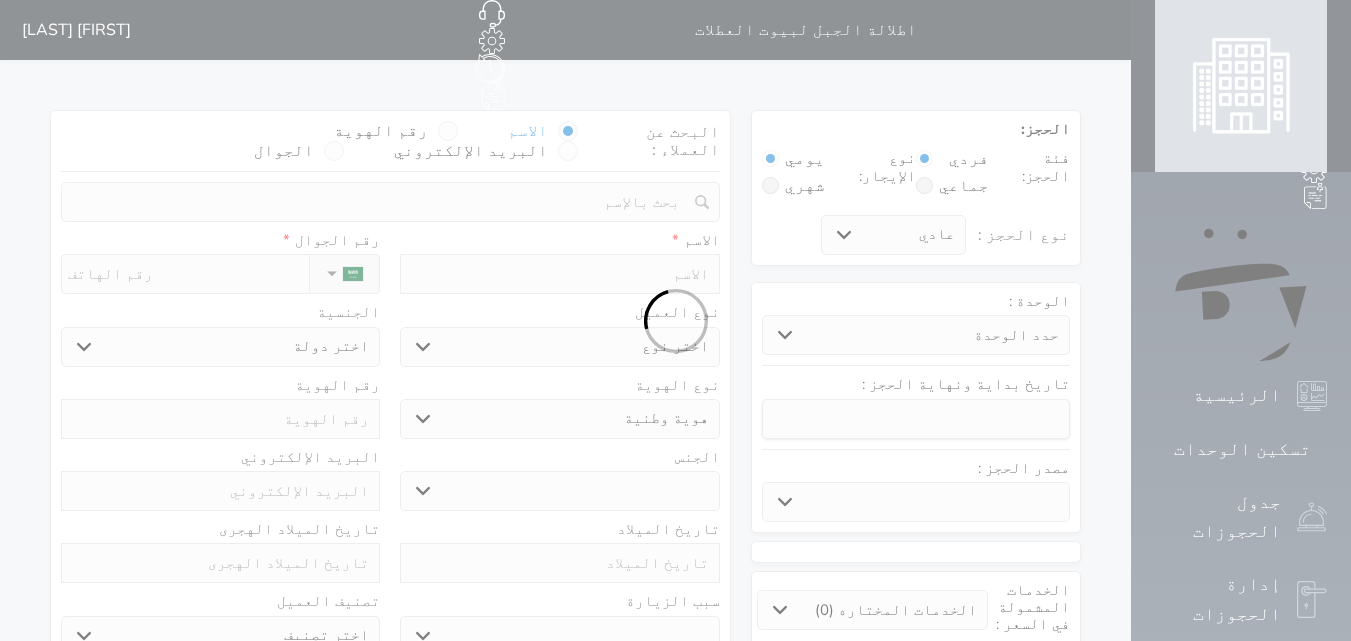 select 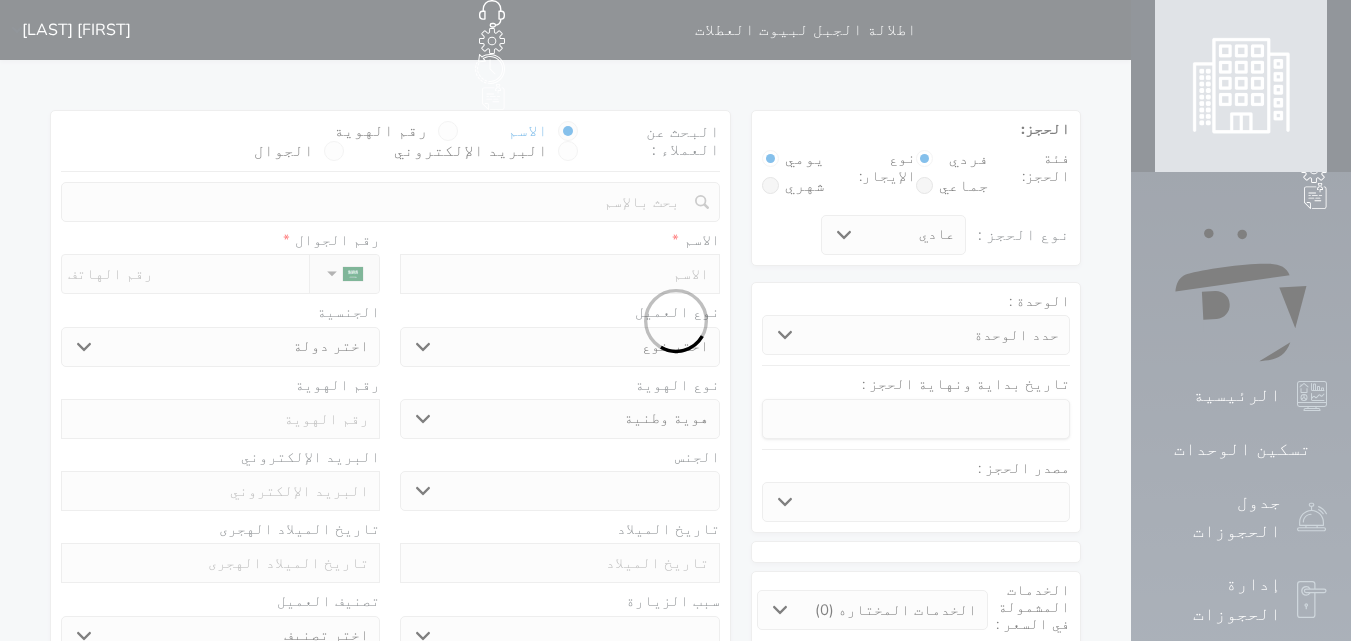 select 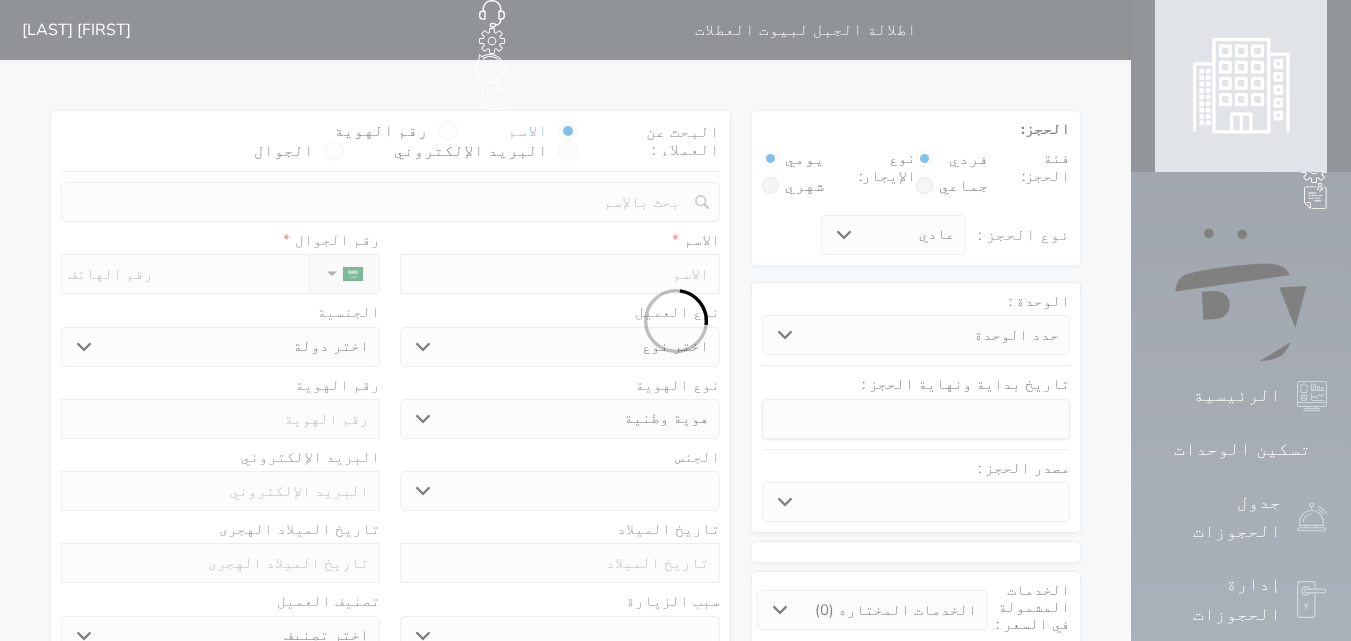 select 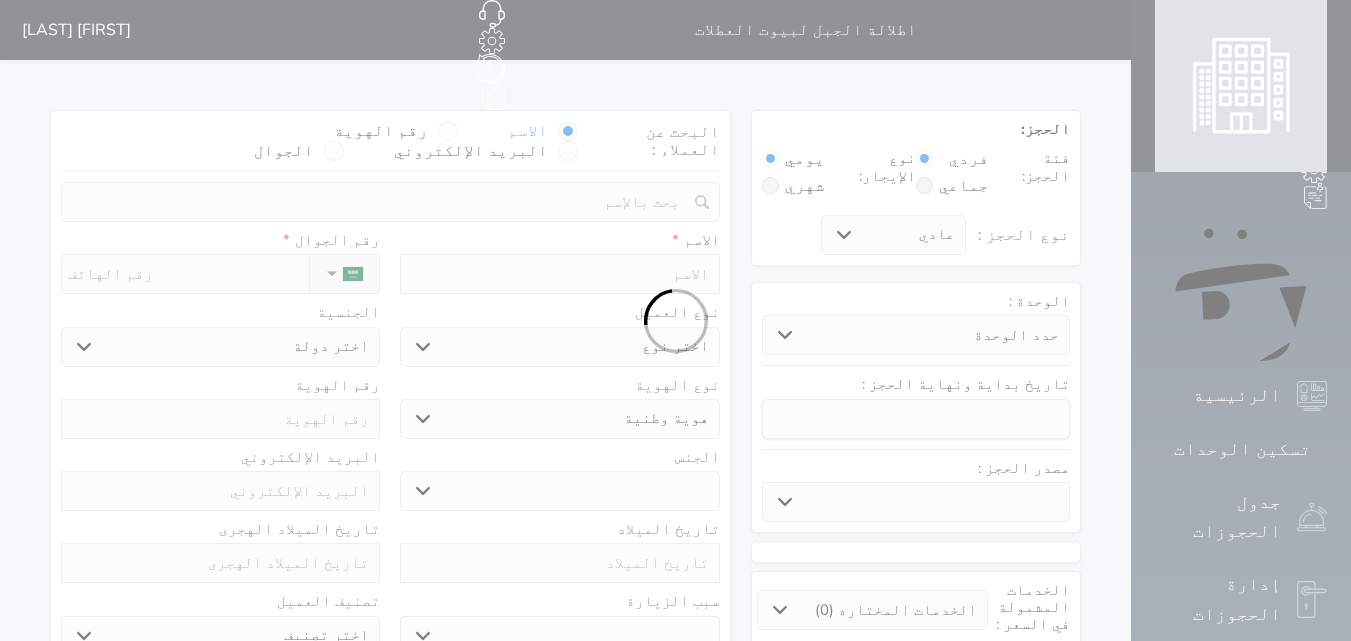 select 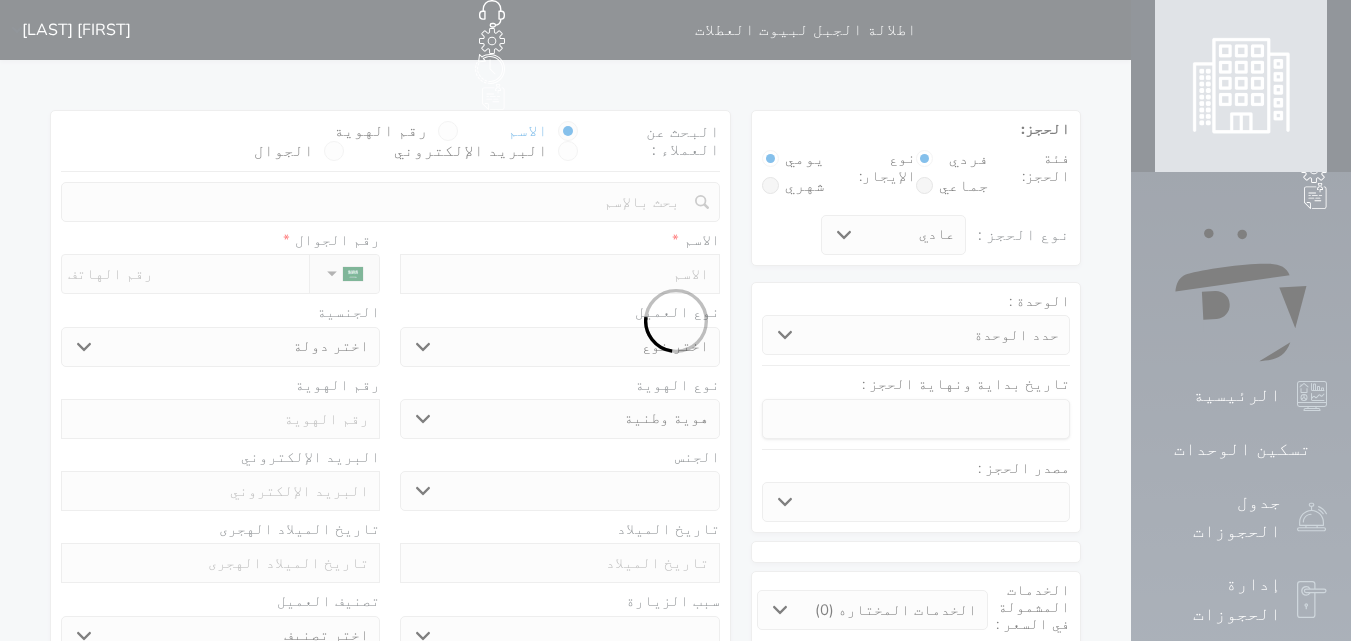 select 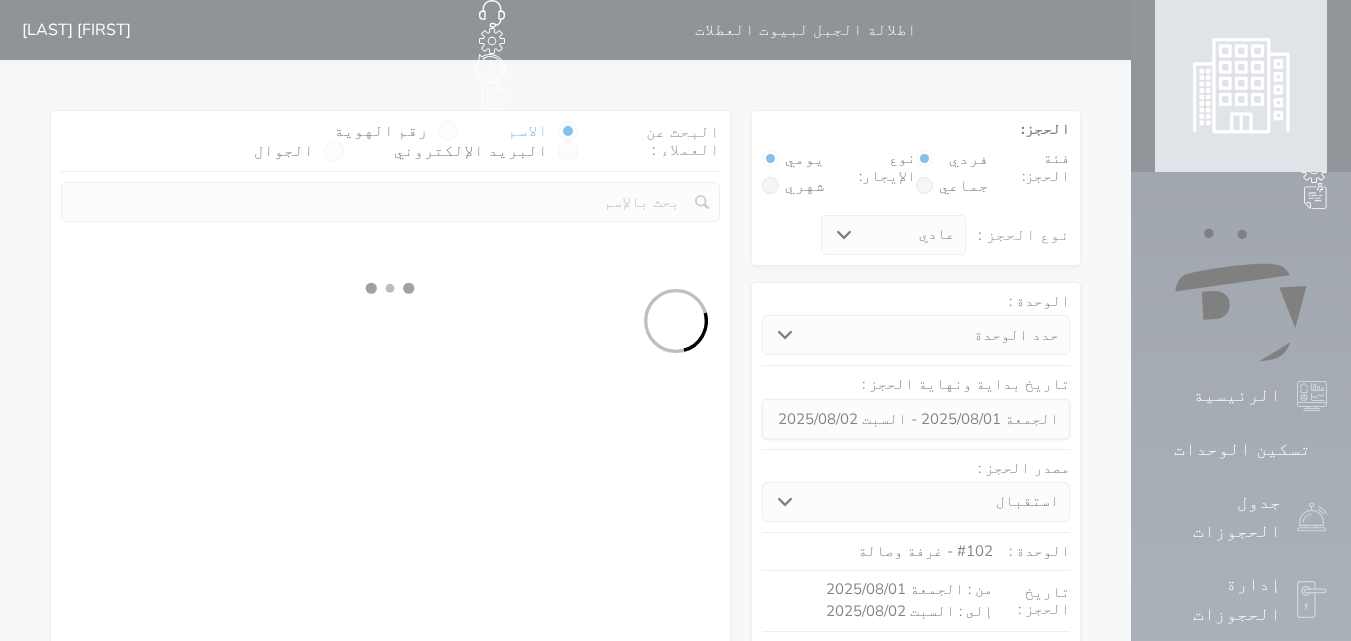 select 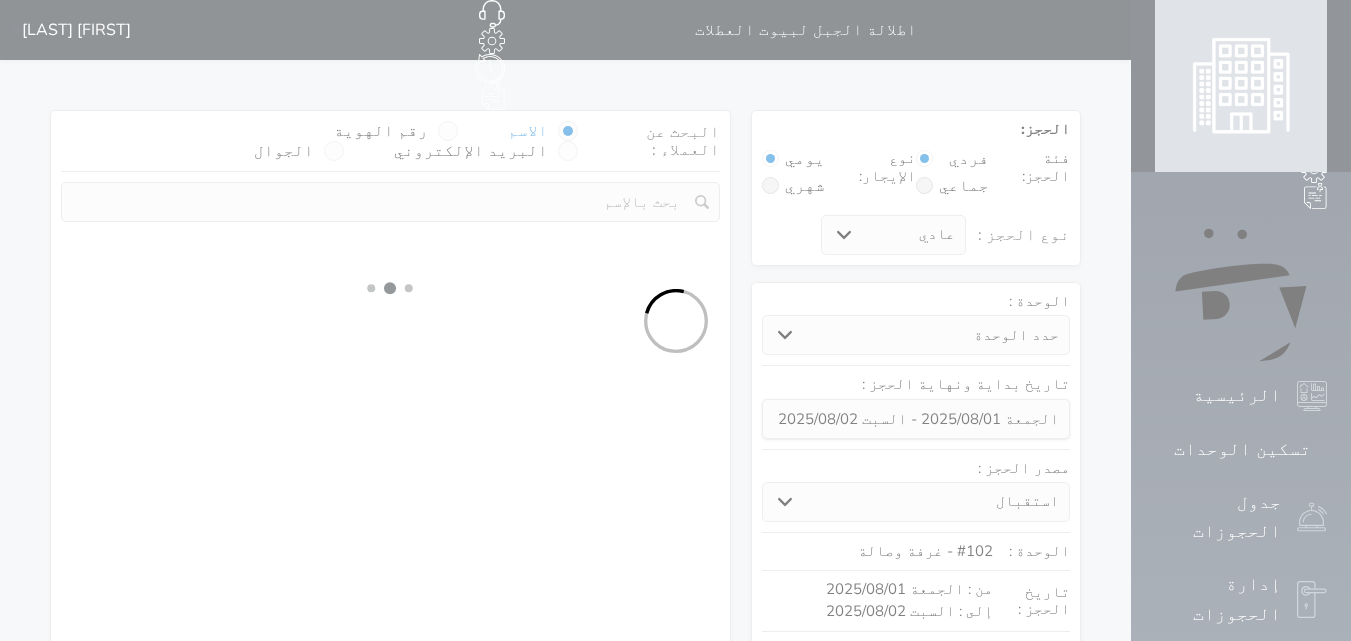 select on "113" 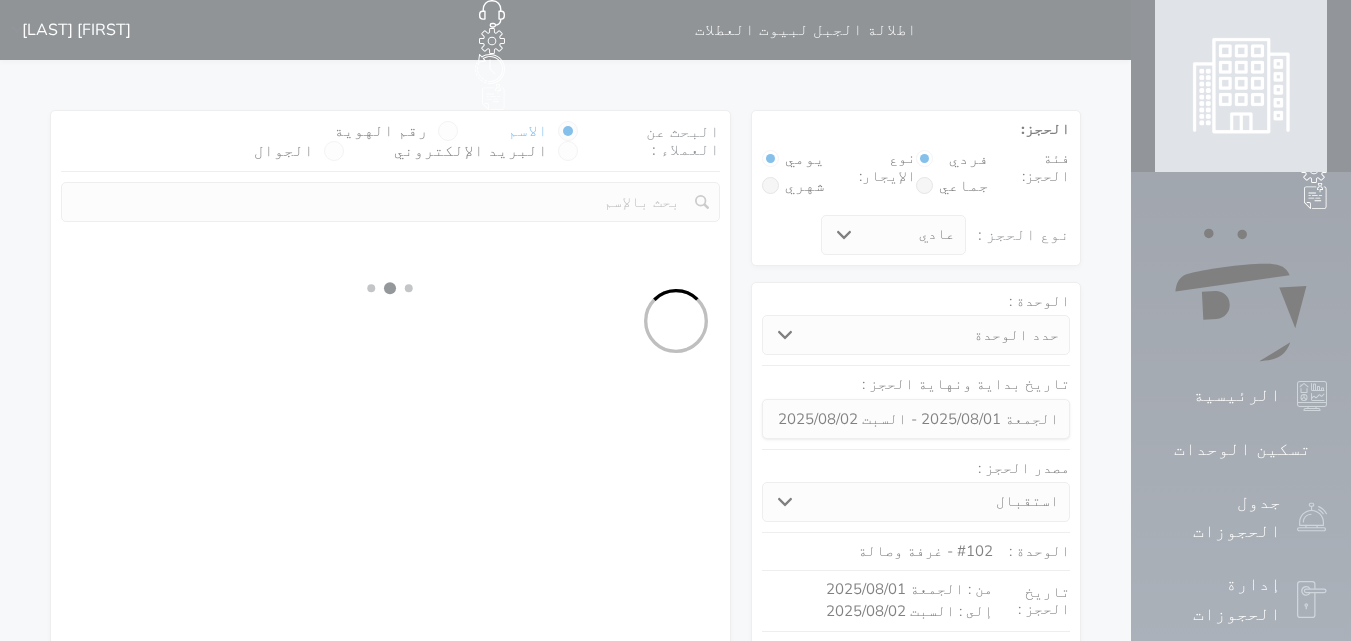 select on "1" 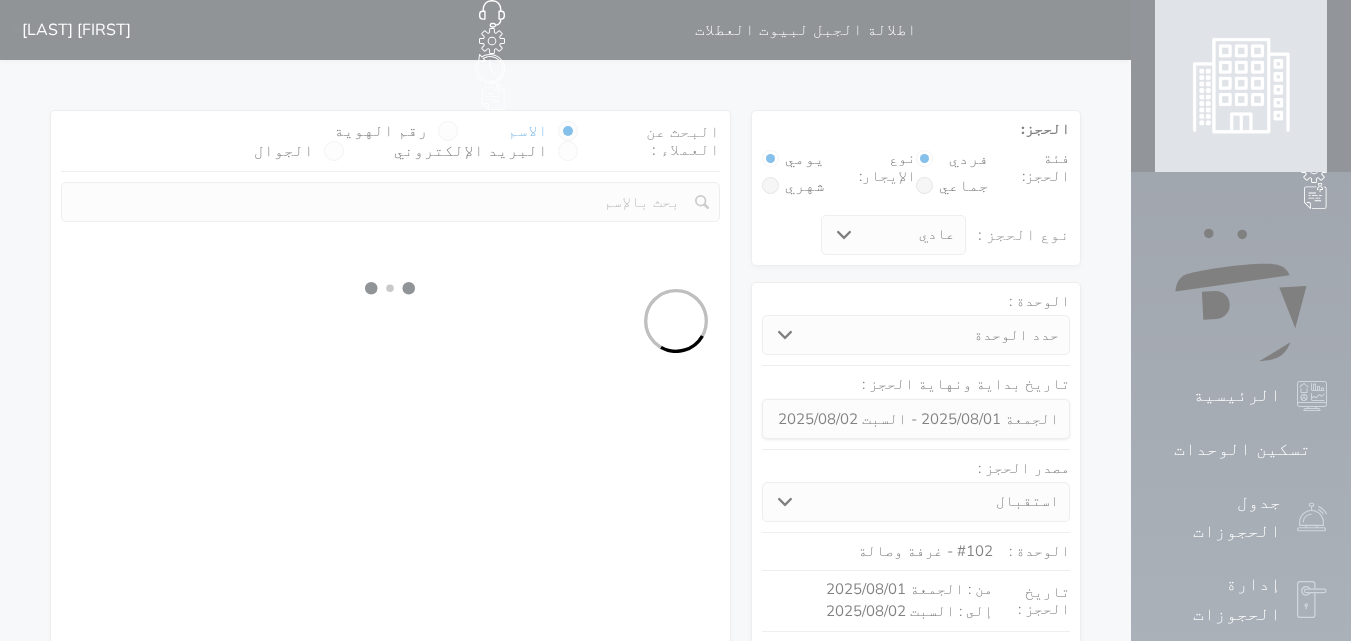 select 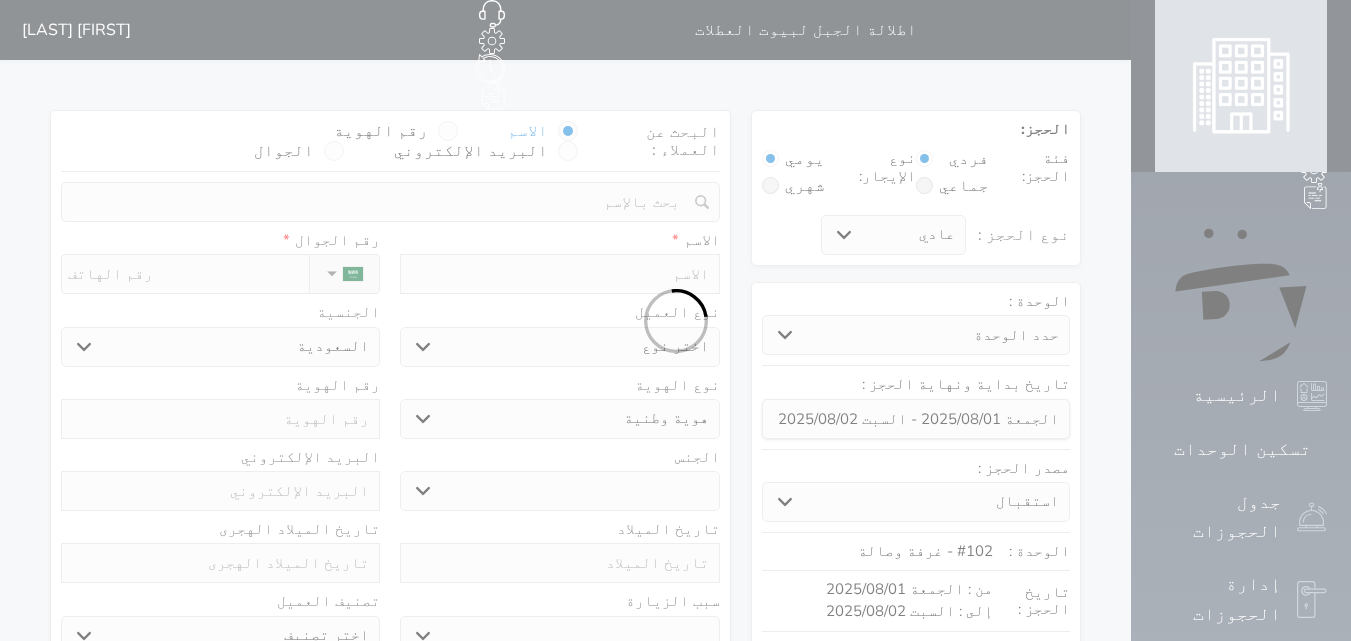 select 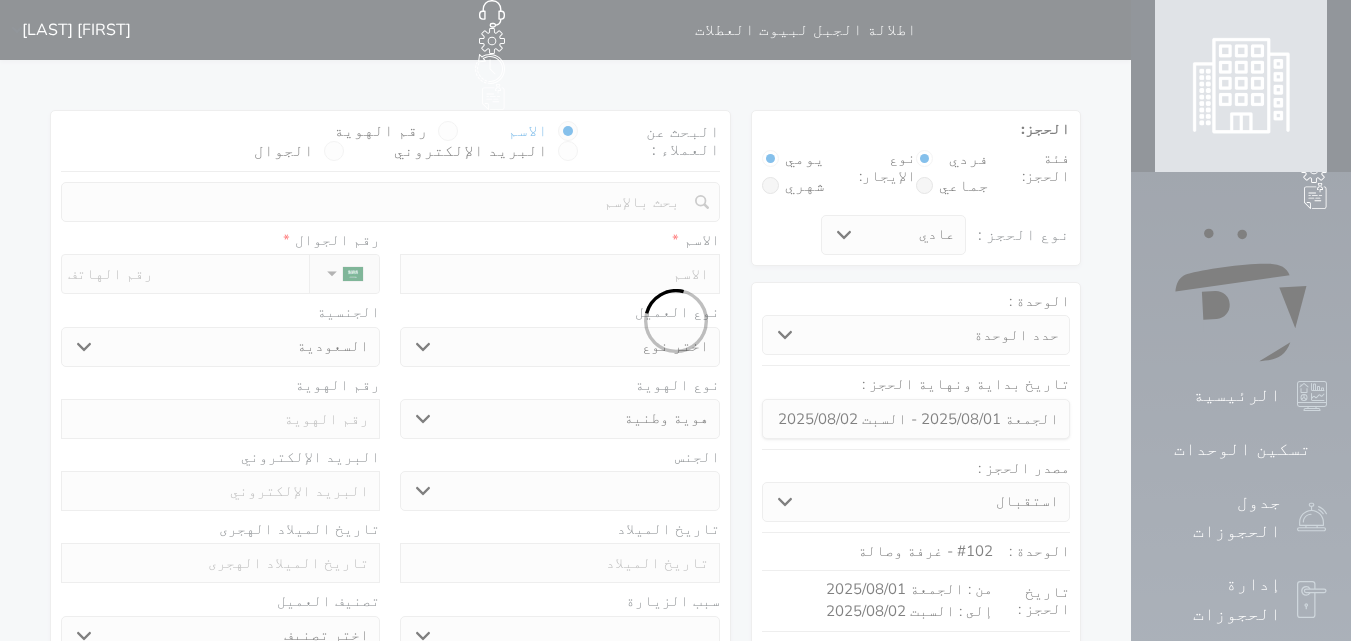 select 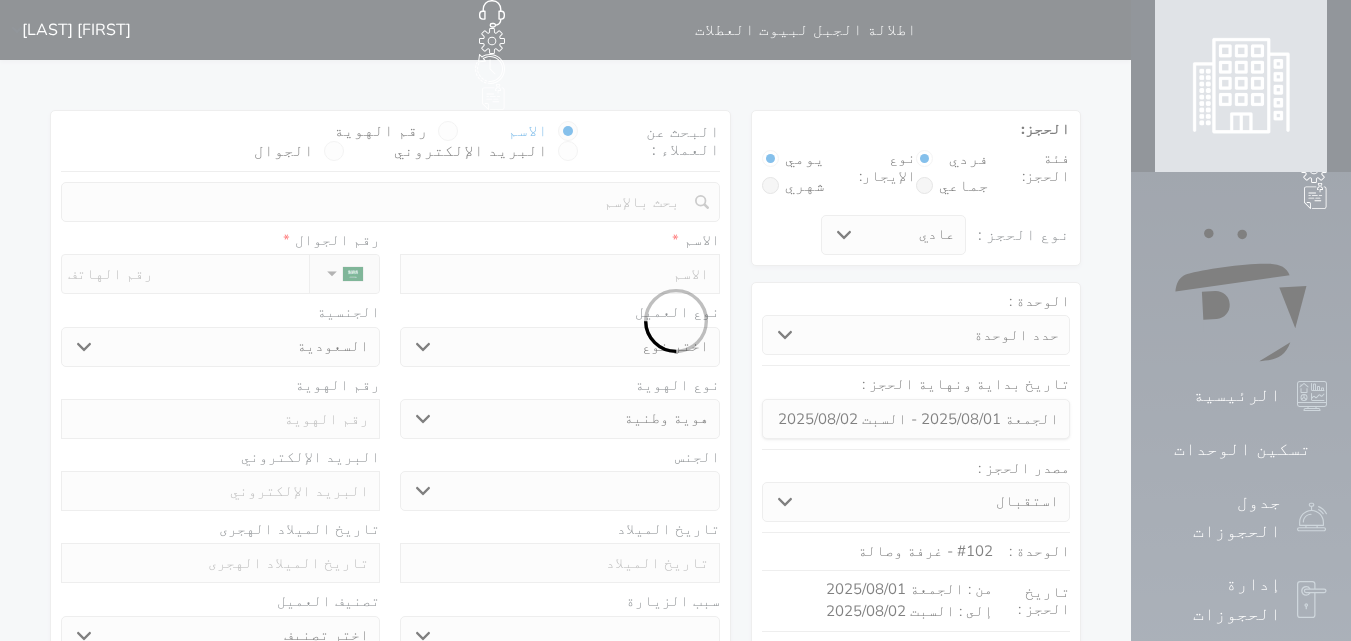 select 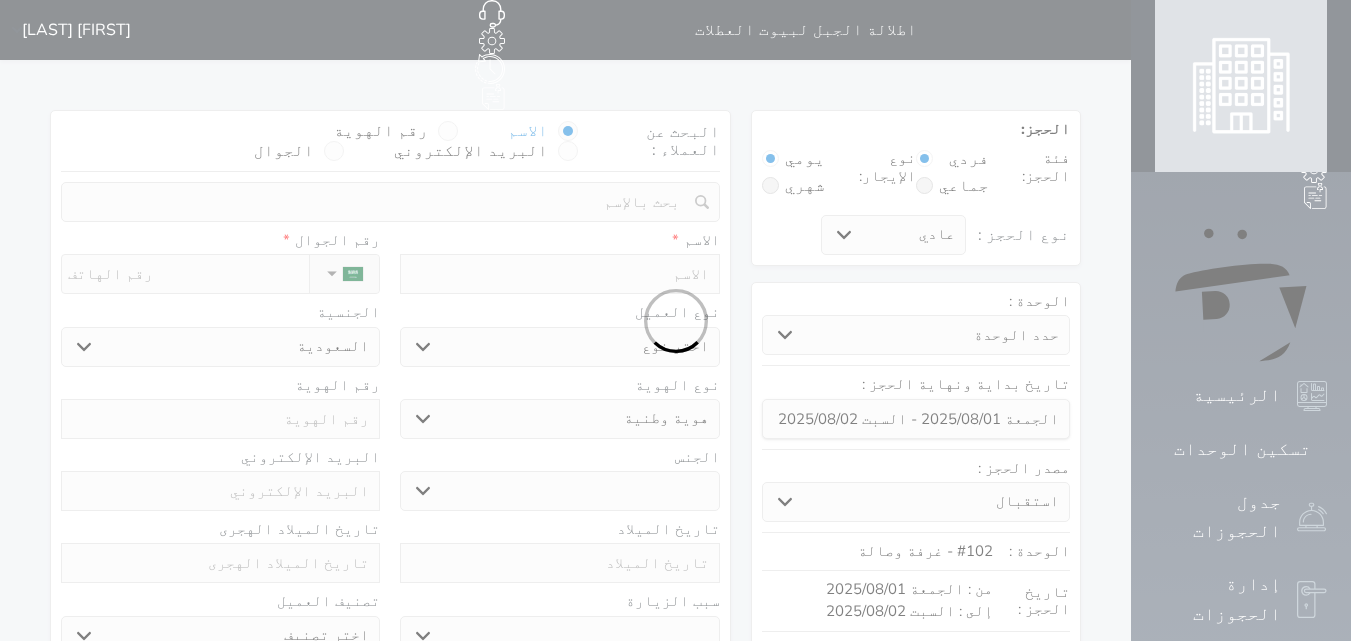 select 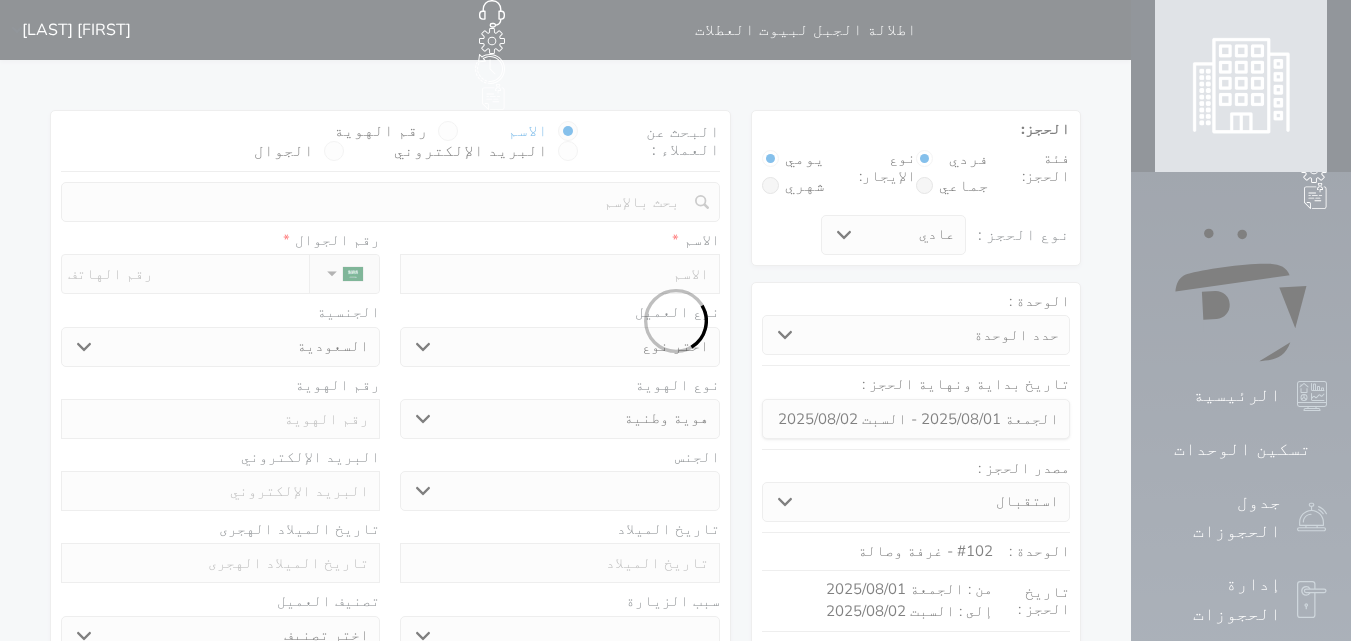 select 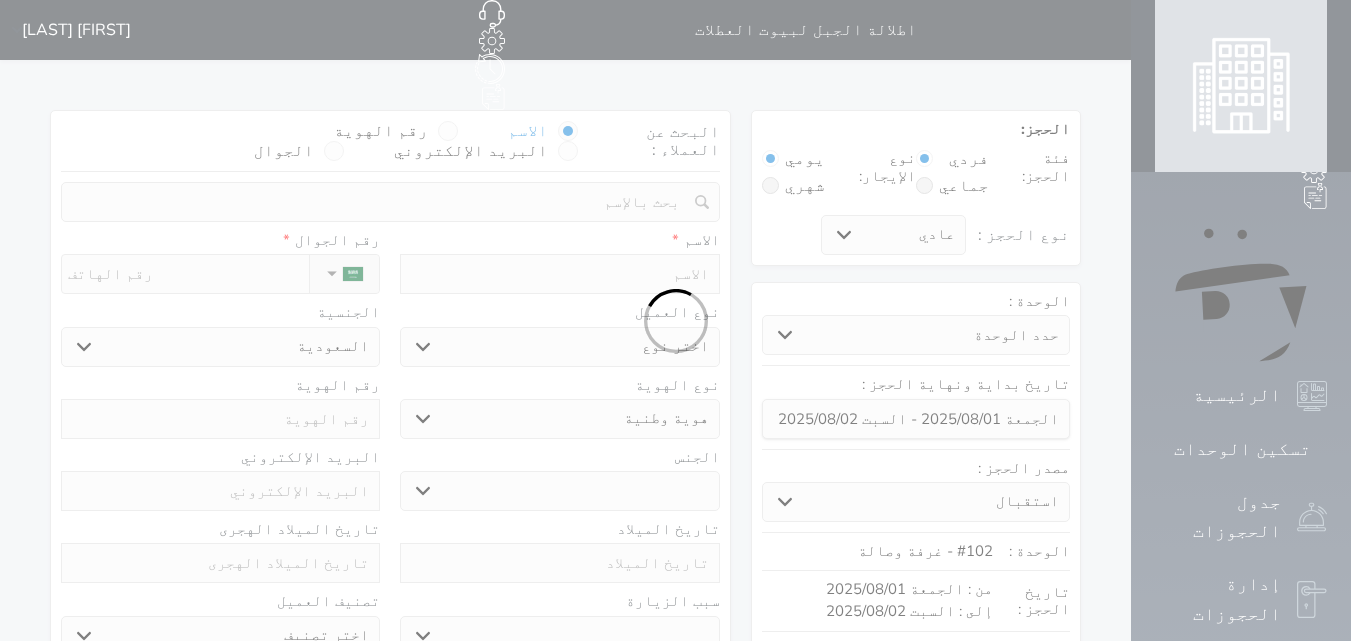 select 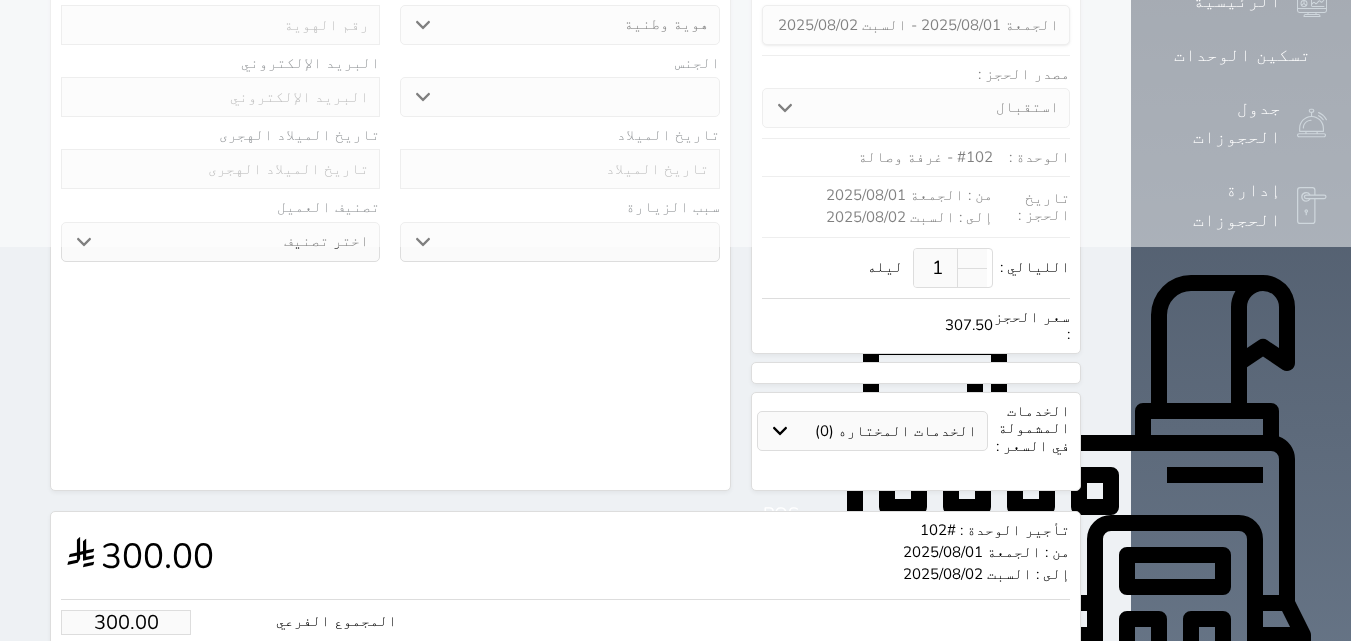 scroll, scrollTop: 400, scrollLeft: 0, axis: vertical 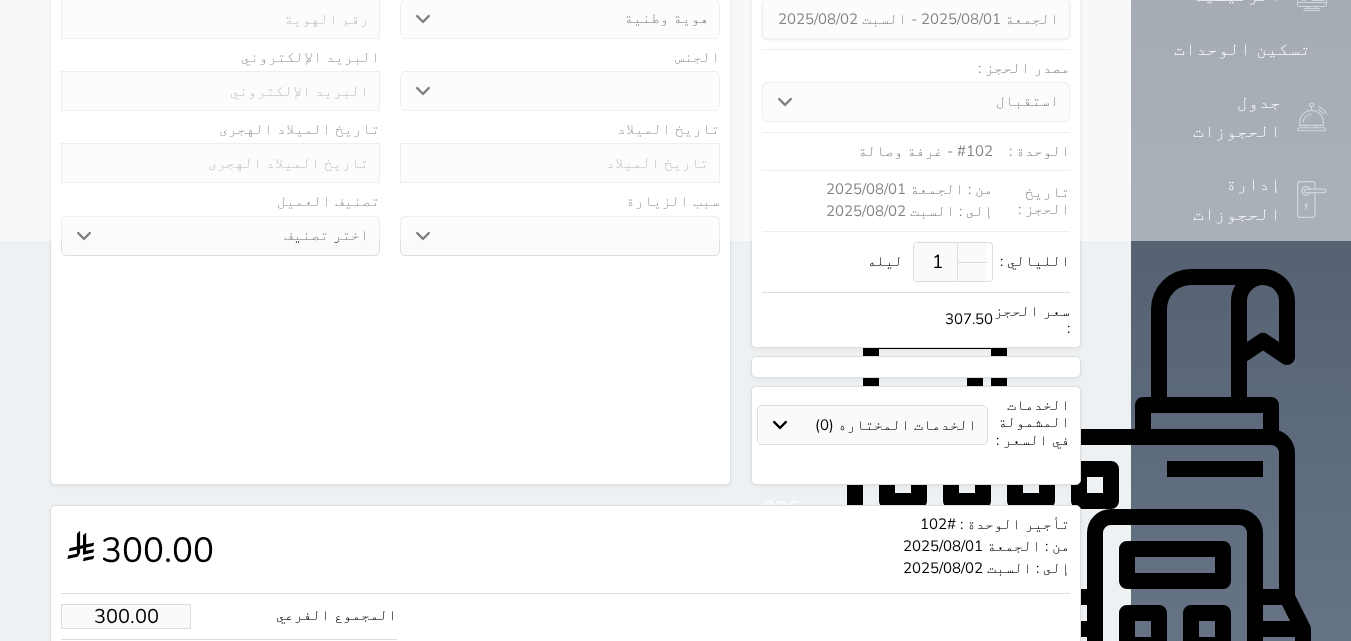 select 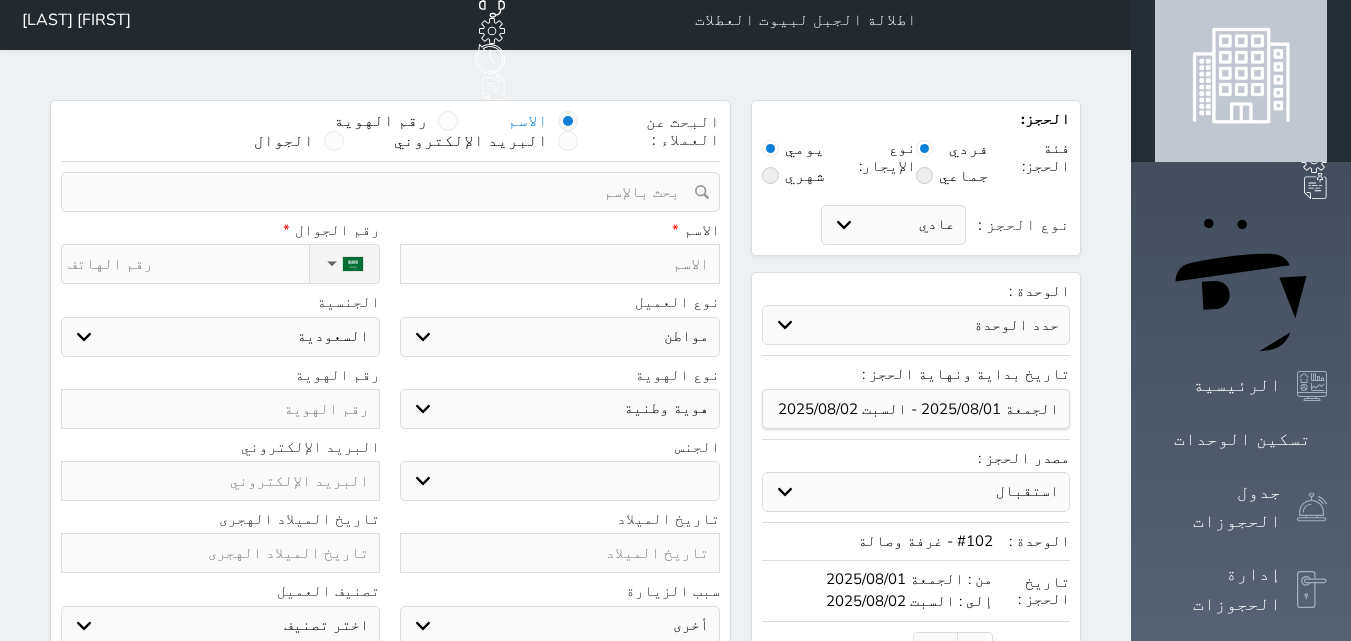 scroll, scrollTop: 0, scrollLeft: 0, axis: both 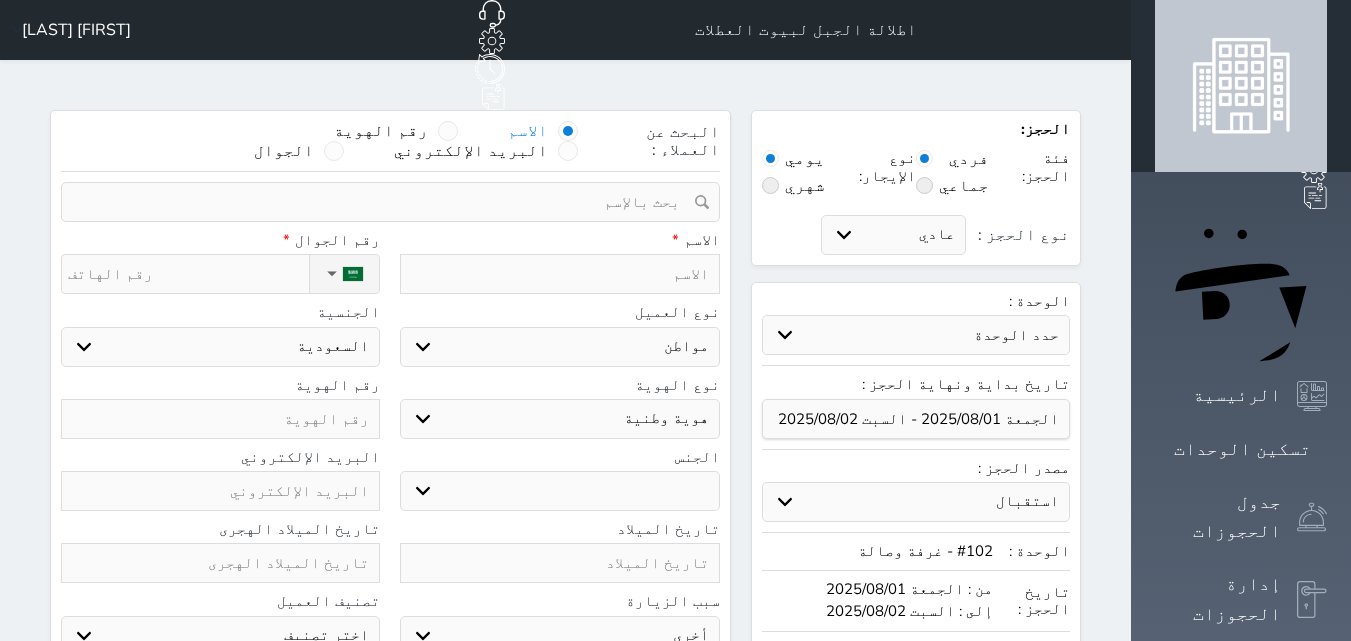 click on "حدد الوحدة
#110 - غرفتين وديوانيه
#109 - غرفتين وديوانيه
#108 - غرفتين وديوانيه
#104 - غرفة وصالة
#102 - غرفة وصالة" at bounding box center (916, 335) 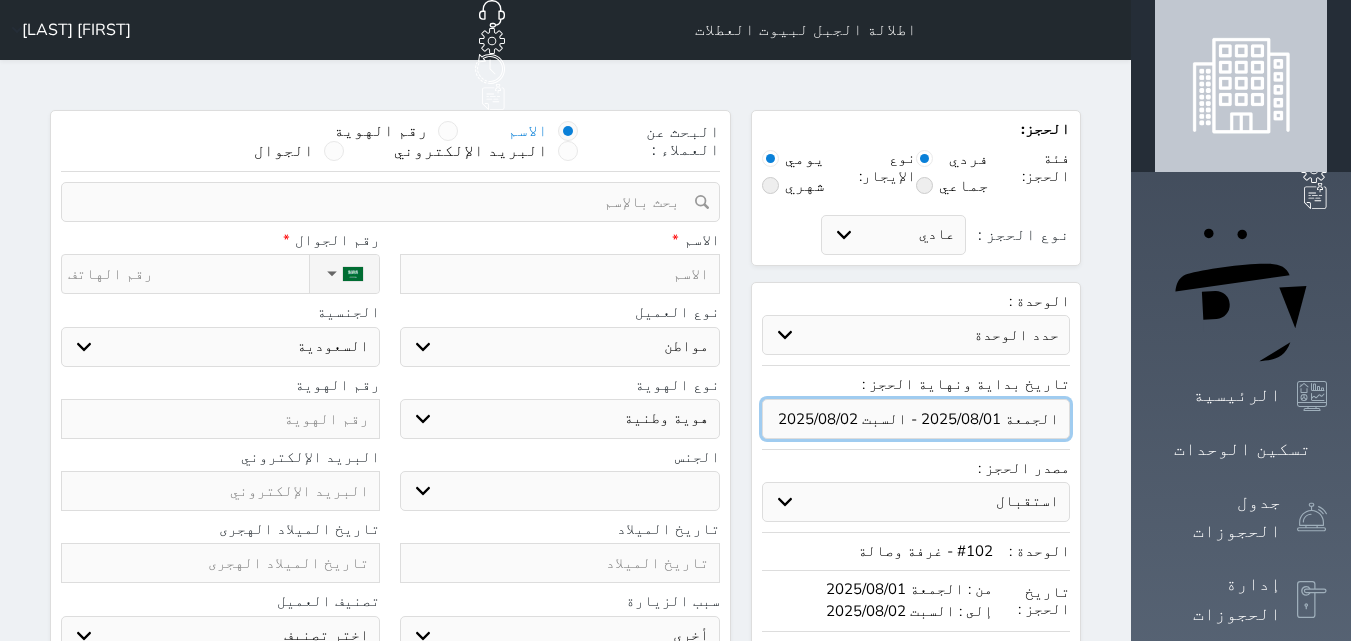 click at bounding box center [916, 419] 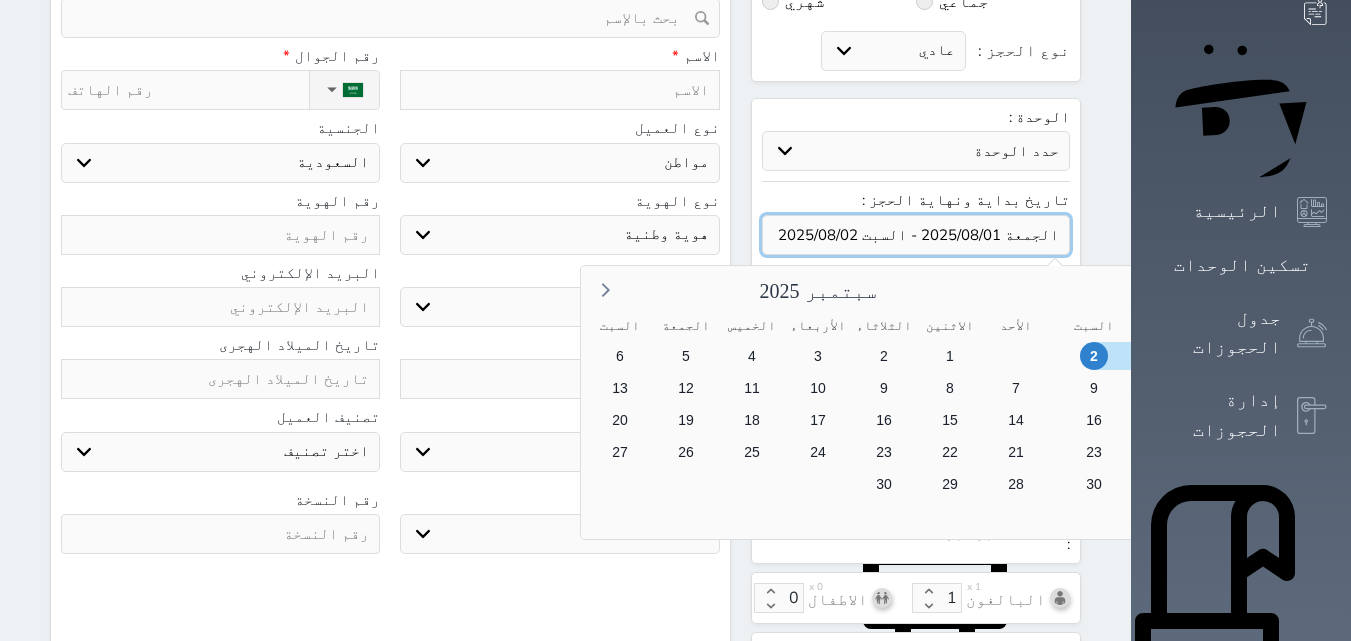 scroll, scrollTop: 100, scrollLeft: 0, axis: vertical 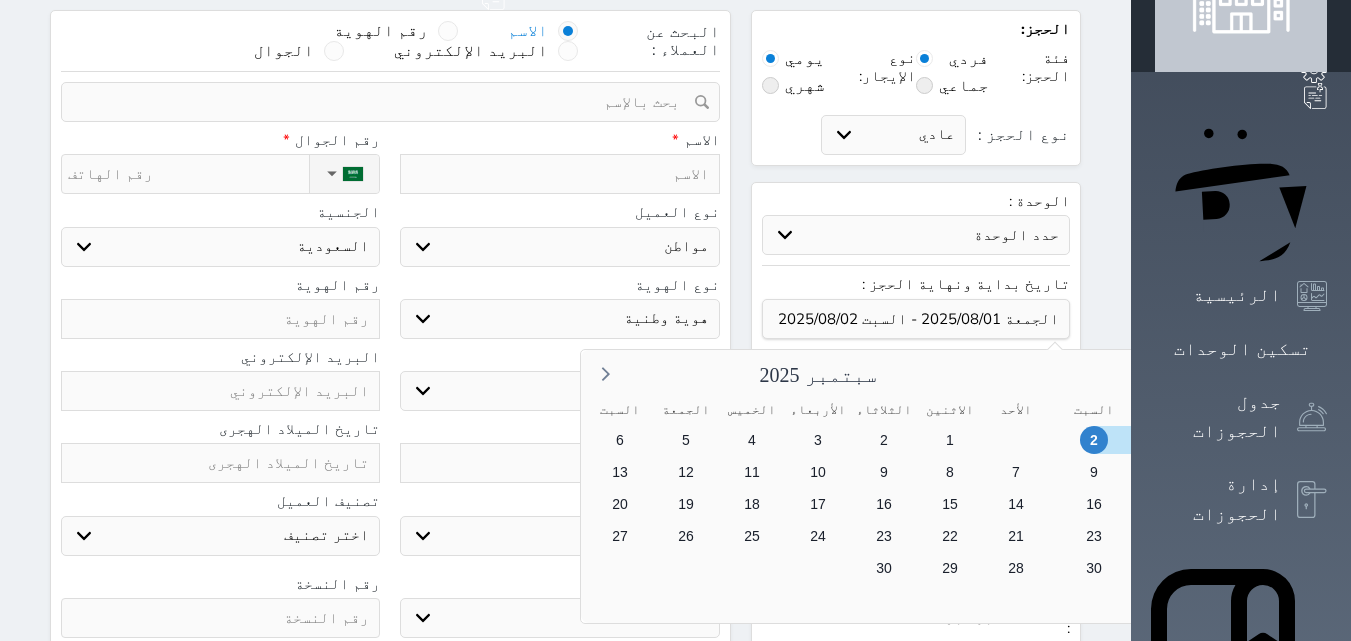 click on "1" at bounding box center [1159, 440] 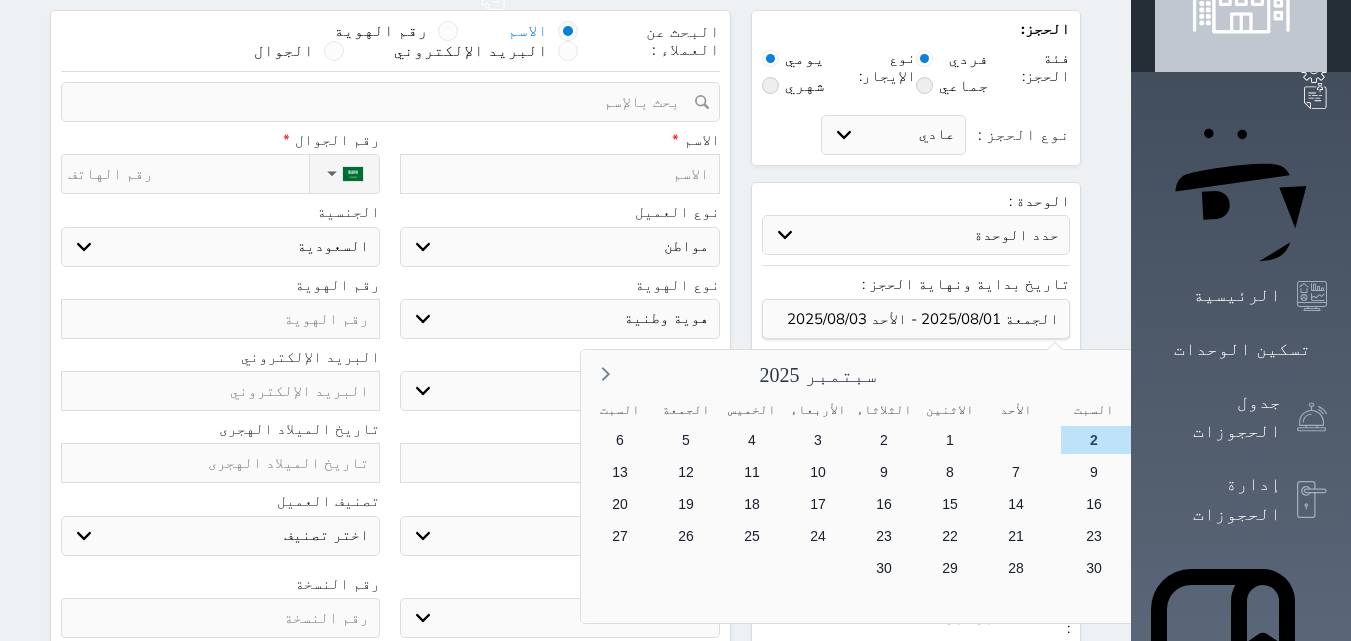 click on "3" at bounding box center (1489, 472) 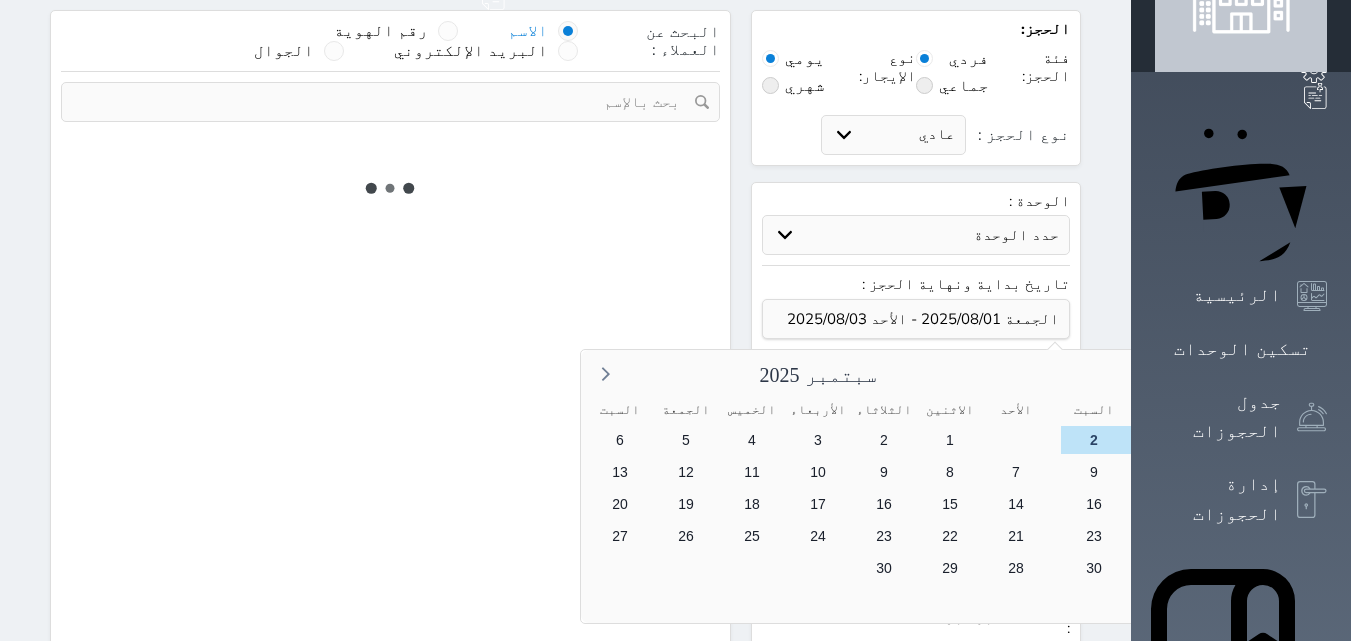 type on "2" 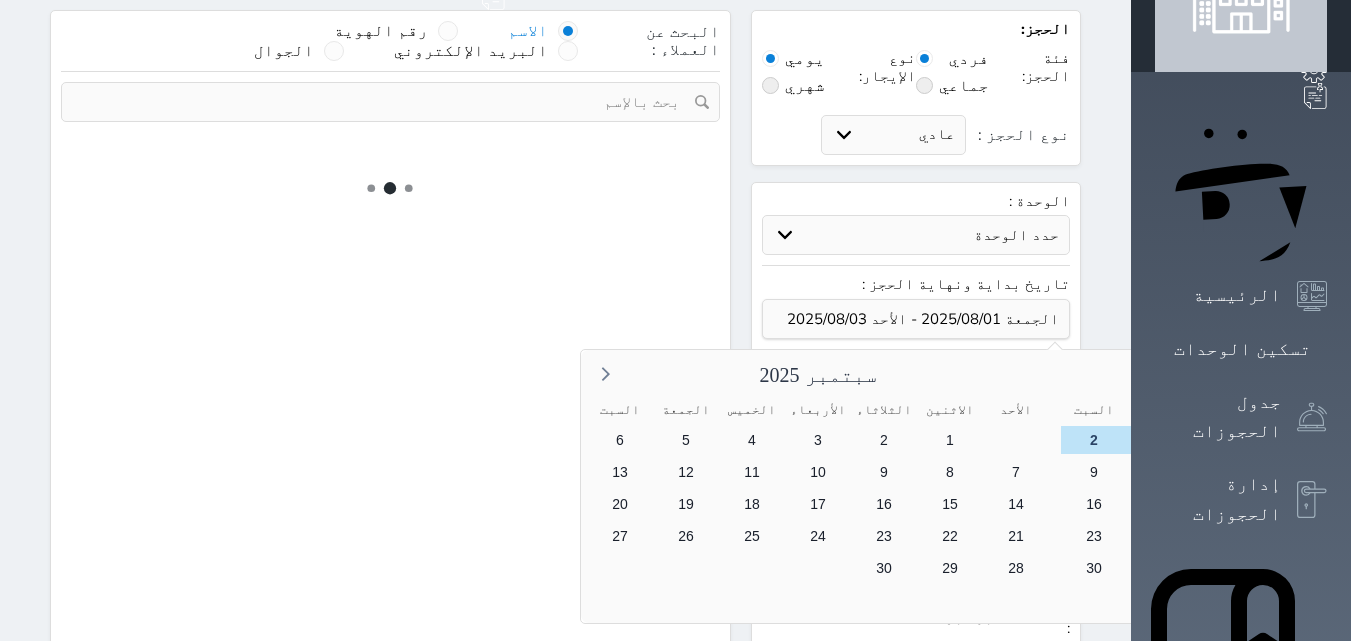 select on "1" 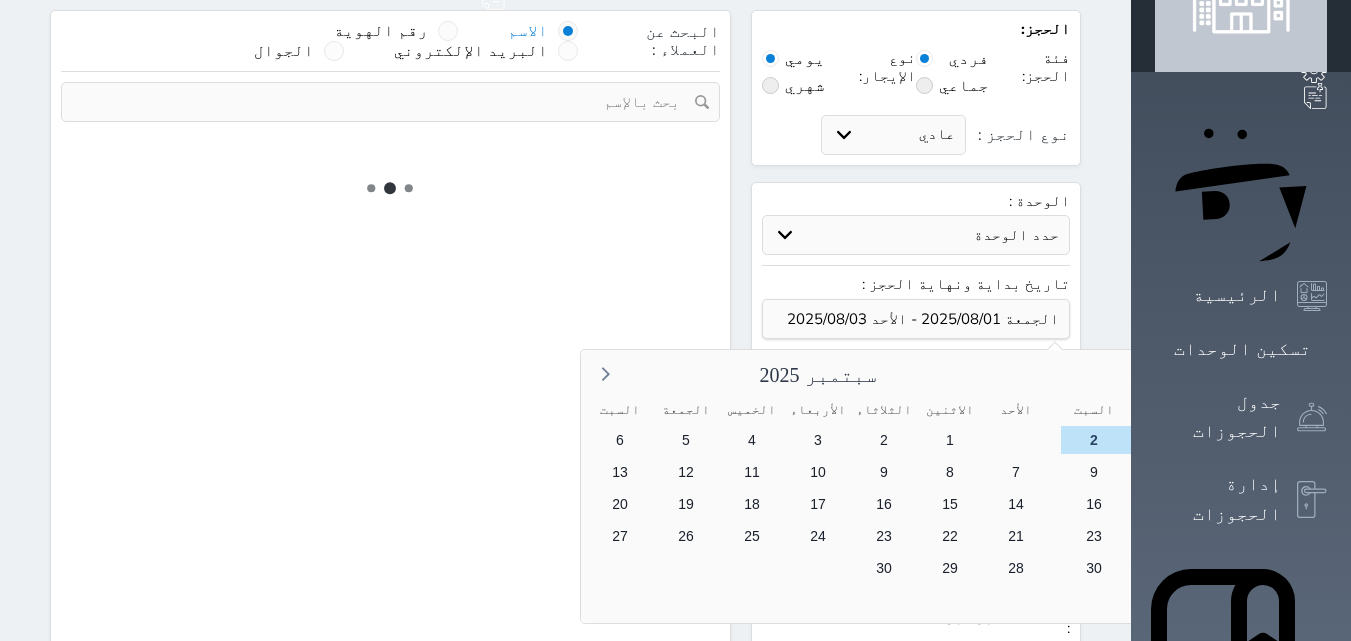 select on "113" 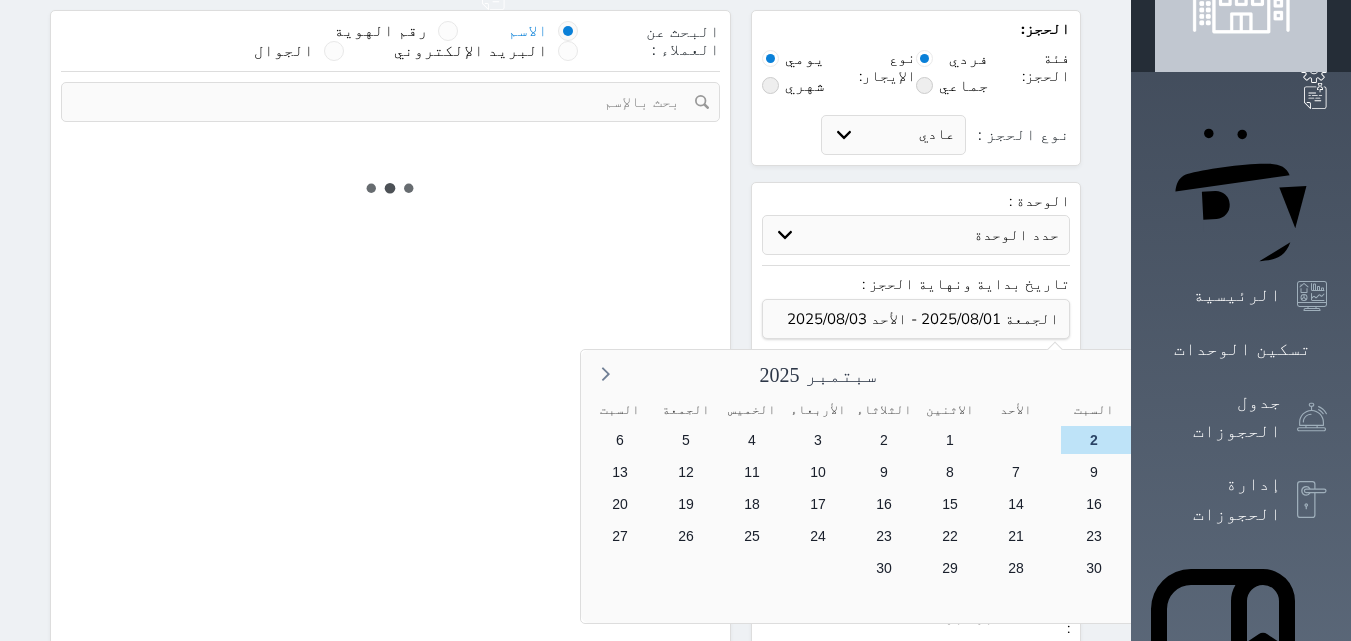 select on "1" 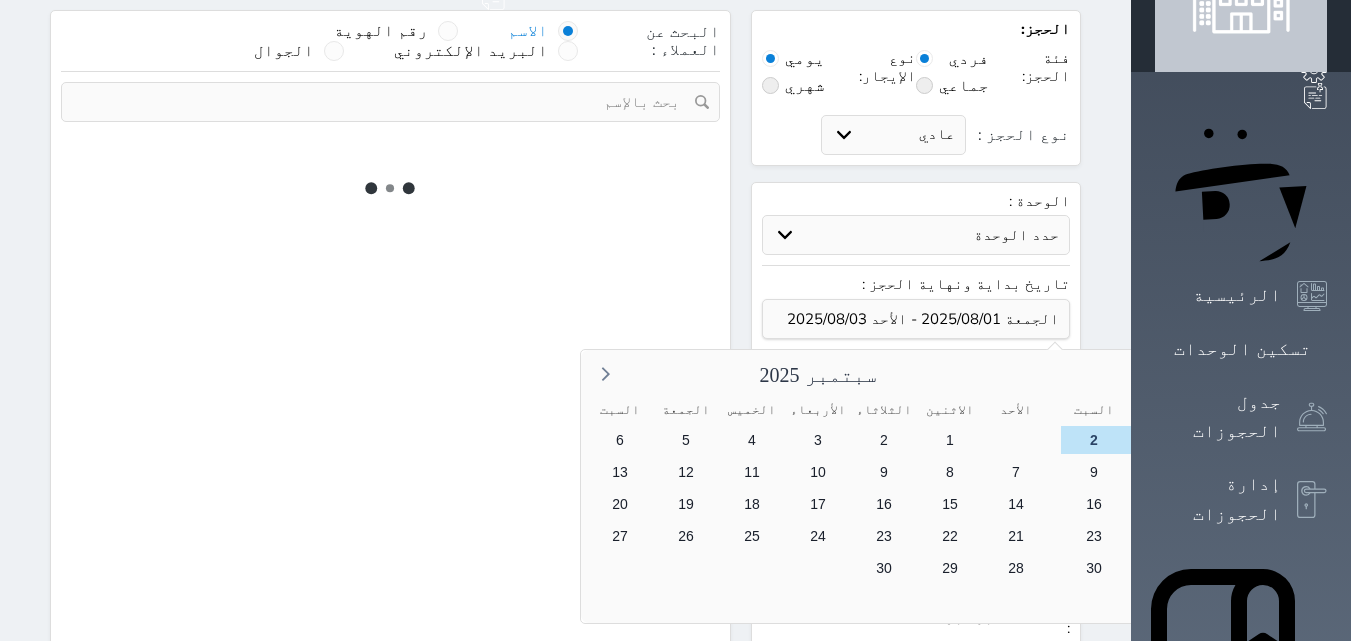 select 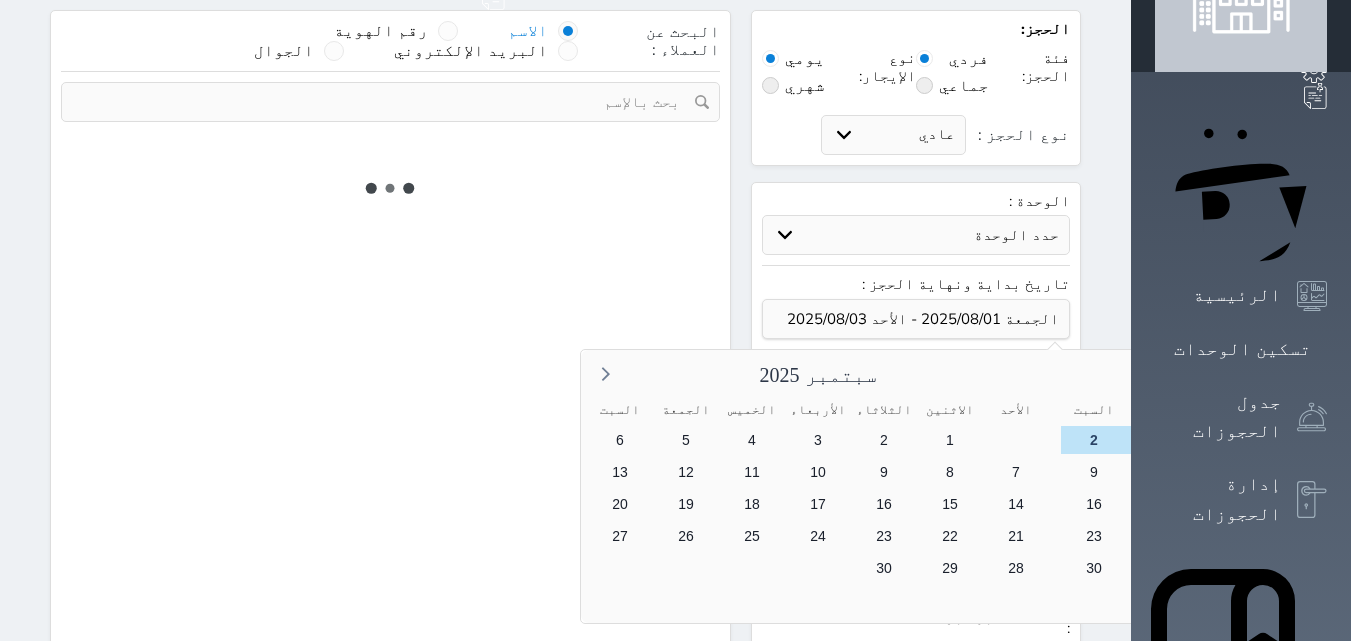 select 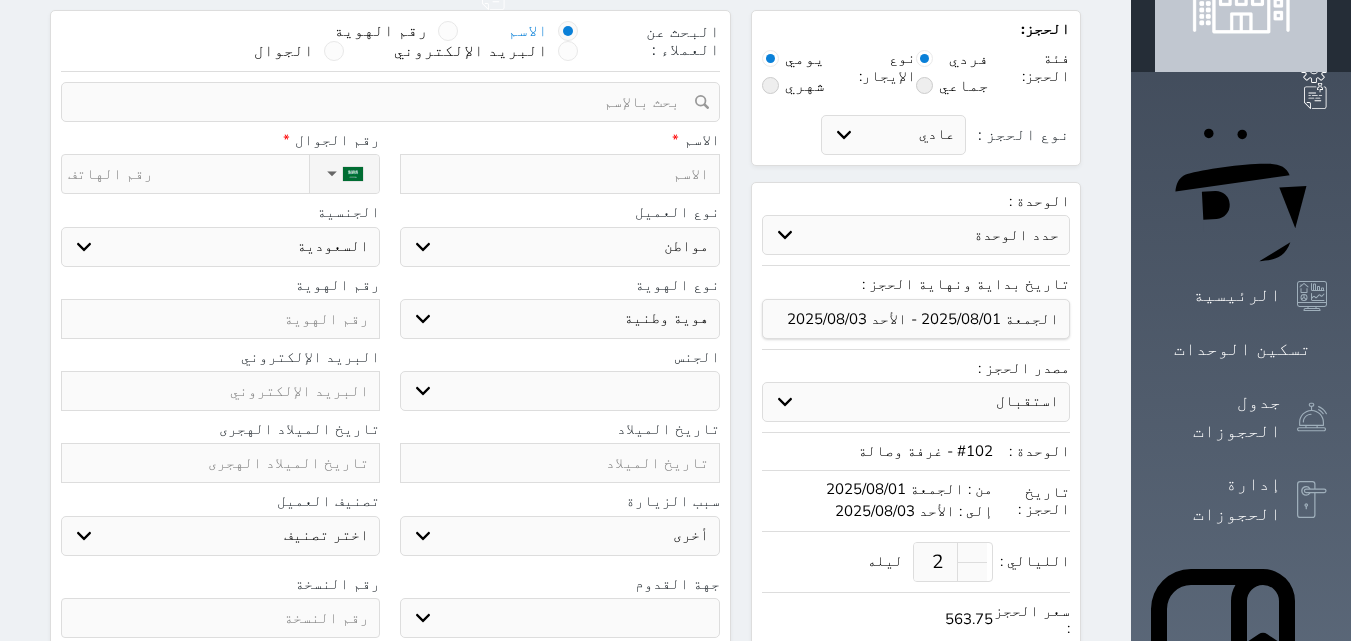 click on "الوحدة :   حدد الوحدة
#110 - غرفتين وديوانيه
#109 - غرفتين وديوانيه
#108 - غرفتين وديوانيه
#104 - غرفة وصالة
#102 - غرفة وصالة
تاريخ بداية ونهاية الحجز :   أغسطس 2025 الأحد الاثنين الثلاثاء الأربعاء الخميس الجمعة السبت 27 28 29 30 31 1 2 3 4 5 6 7 8 9 10 11 12 13 14 15 16 17 18 19 20 21 22 23 24 25 26 27 28 29 30 31 1 2 3 4 5 6 سبتمبر 2025 الأحد الاثنين الثلاثاء الأربعاء الخميس الجمعة السبت 31 1 2 3 4 5 6 7 8 9 10 11 12 13 14 15 16 17 18 19 20 21 22 23 24 25 26 27 28 29 30 1 2 3 4 5 6 7 8 9 10 11     مصدر الحجز :   استقبال الموقع الإلكتروني بوكينج المسافر اكسبيديا مواقع التواصل الإجتماعي" at bounding box center [916, 415] 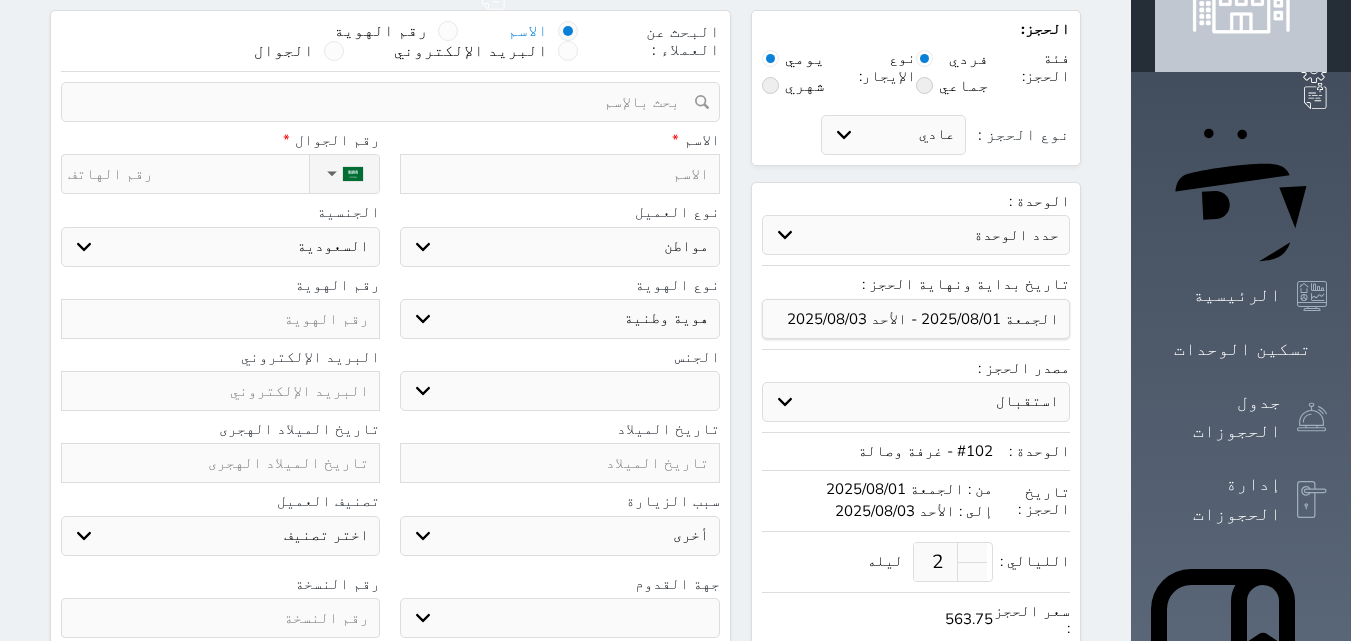click on "اختر نوع   مواطن مواطن خليجي زائر مقيم" at bounding box center [559, 247] 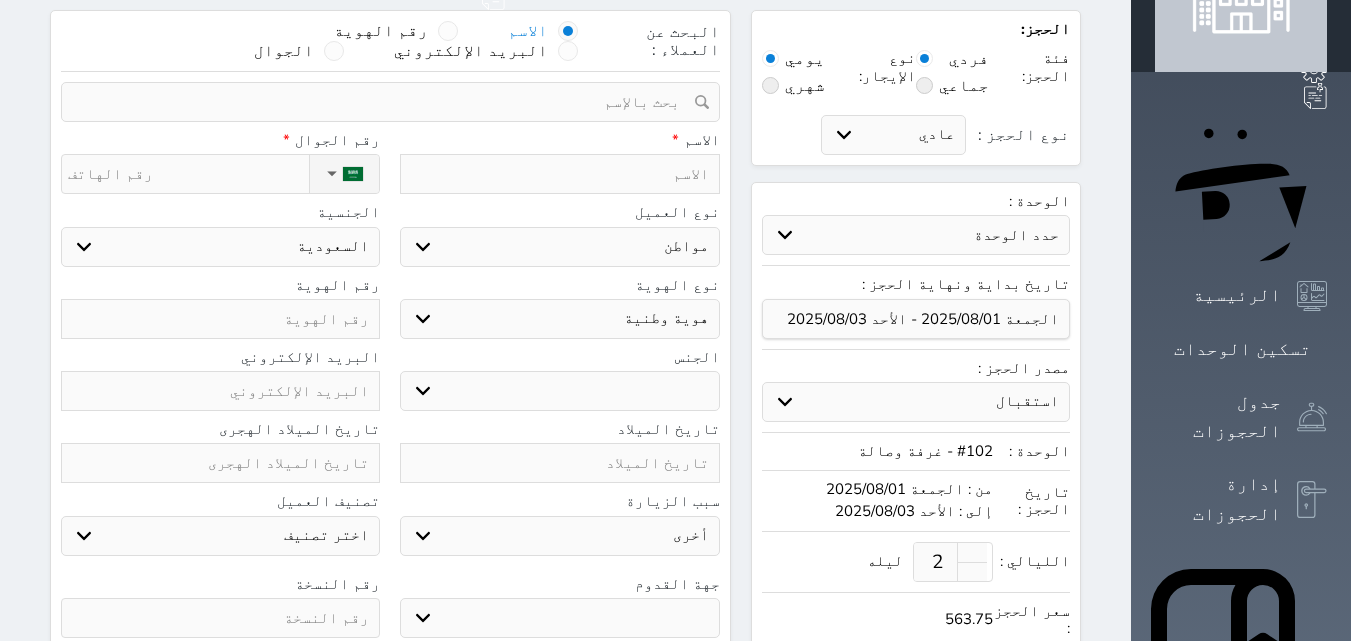 click on "اختر نوع   مواطن مواطن خليجي زائر مقيم" at bounding box center (559, 247) 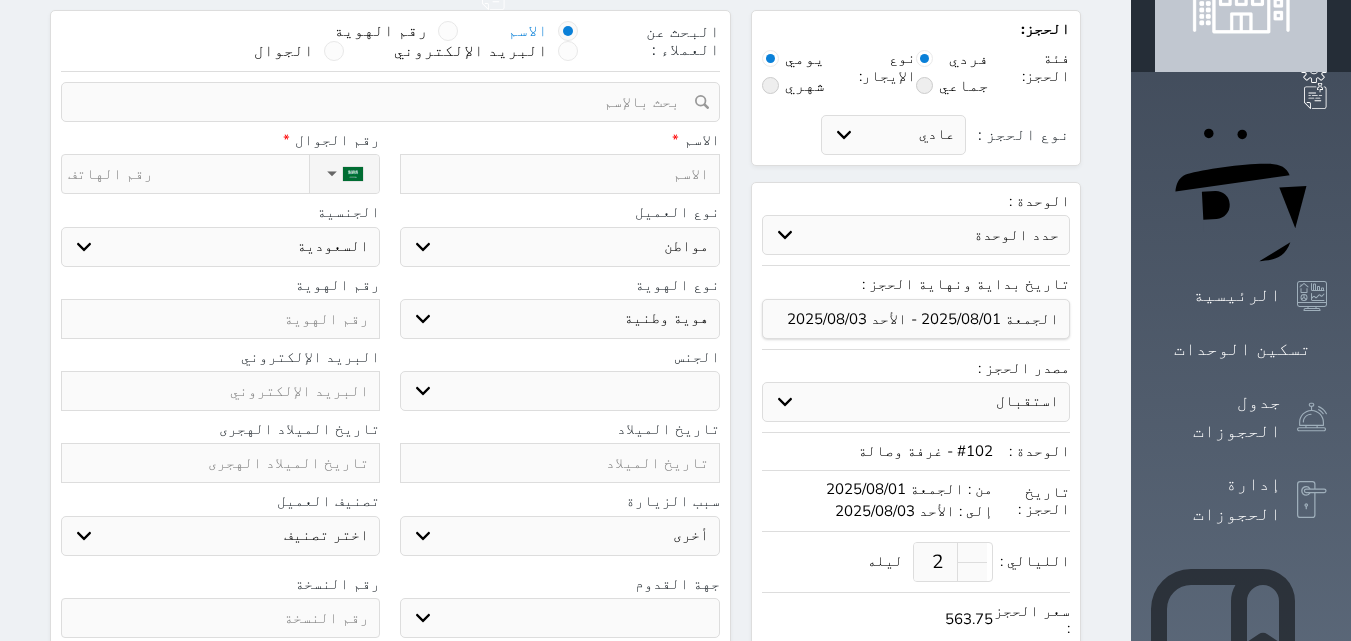 click 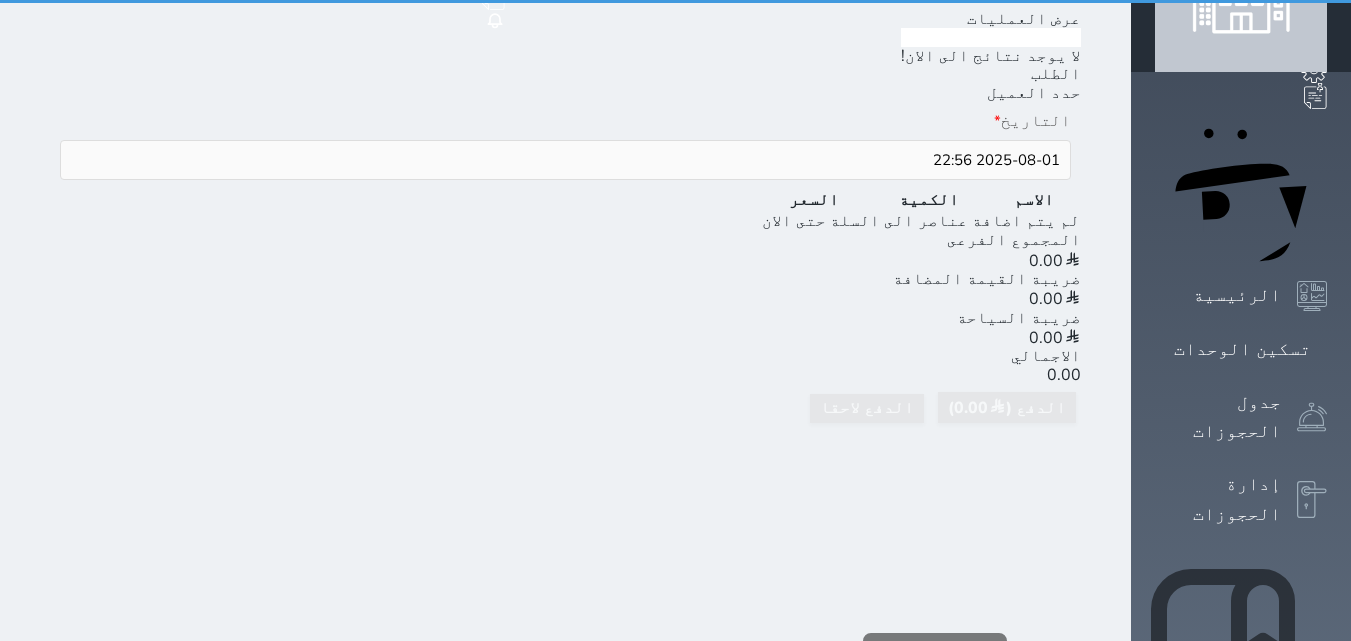scroll, scrollTop: 0, scrollLeft: 0, axis: both 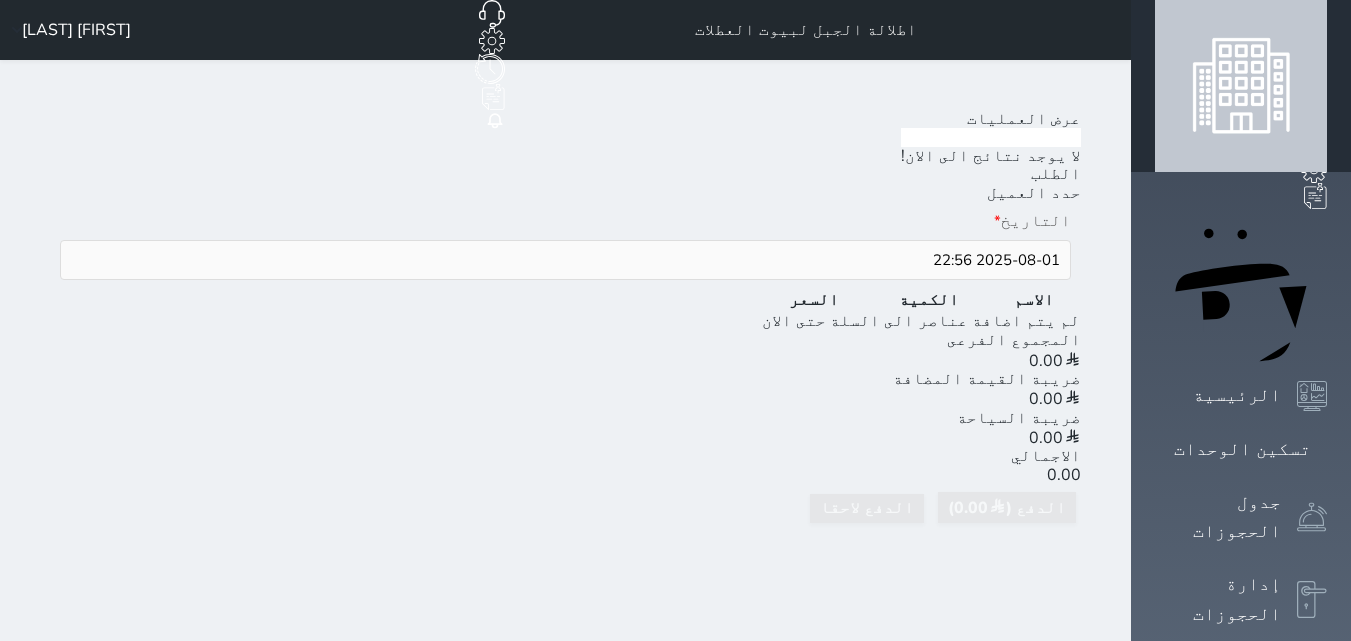 click at bounding box center [1312, 1218] 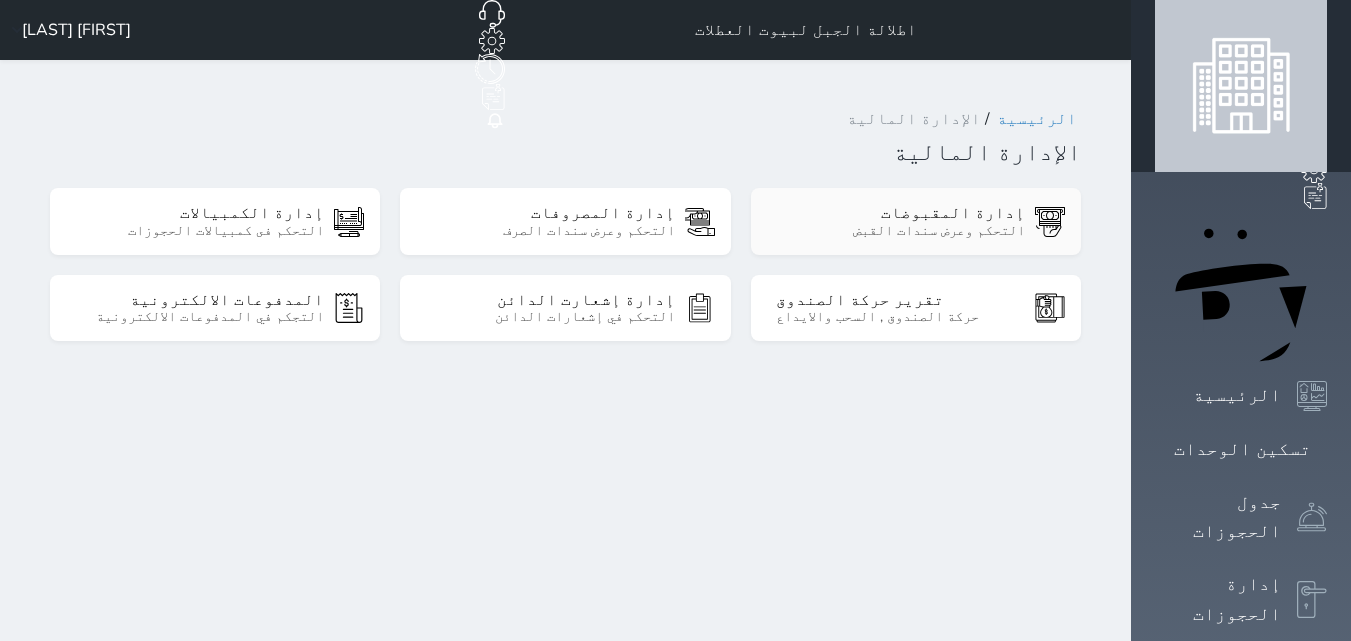 click on "التحكم وعرض سندات القبض" at bounding box center (900, 231) 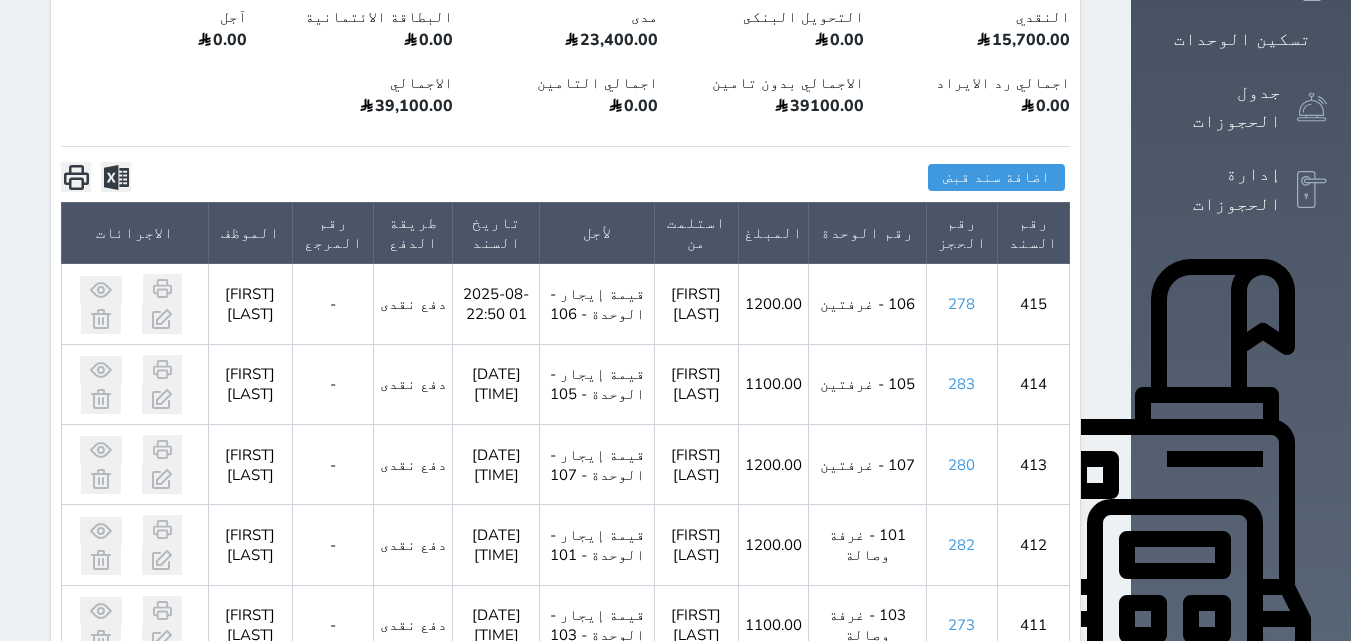 scroll, scrollTop: 445, scrollLeft: 0, axis: vertical 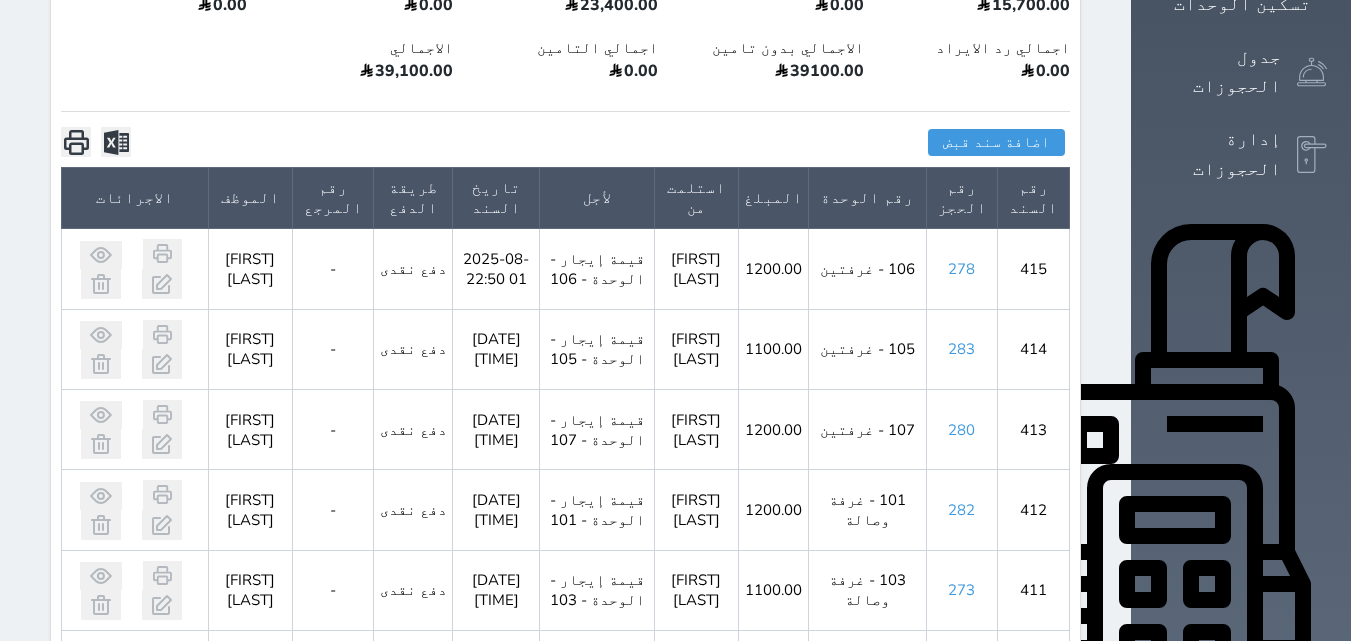 click on "الوحدات" at bounding box center (1242, 947) 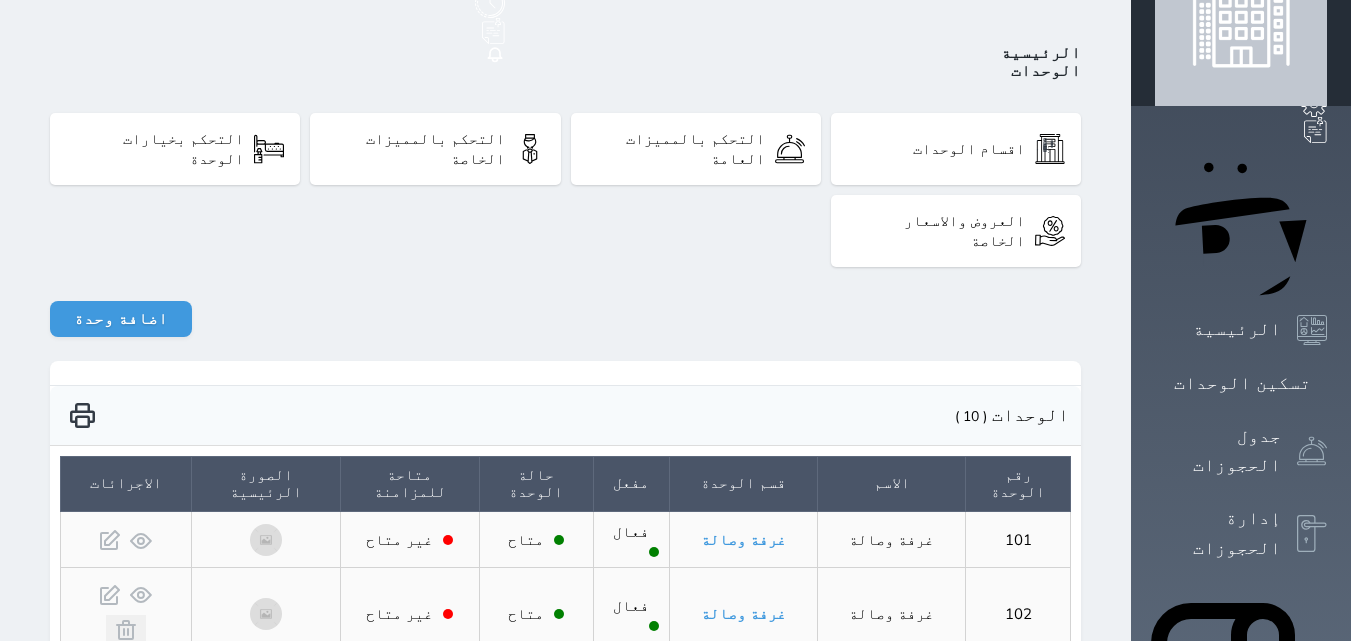 scroll, scrollTop: 0, scrollLeft: 0, axis: both 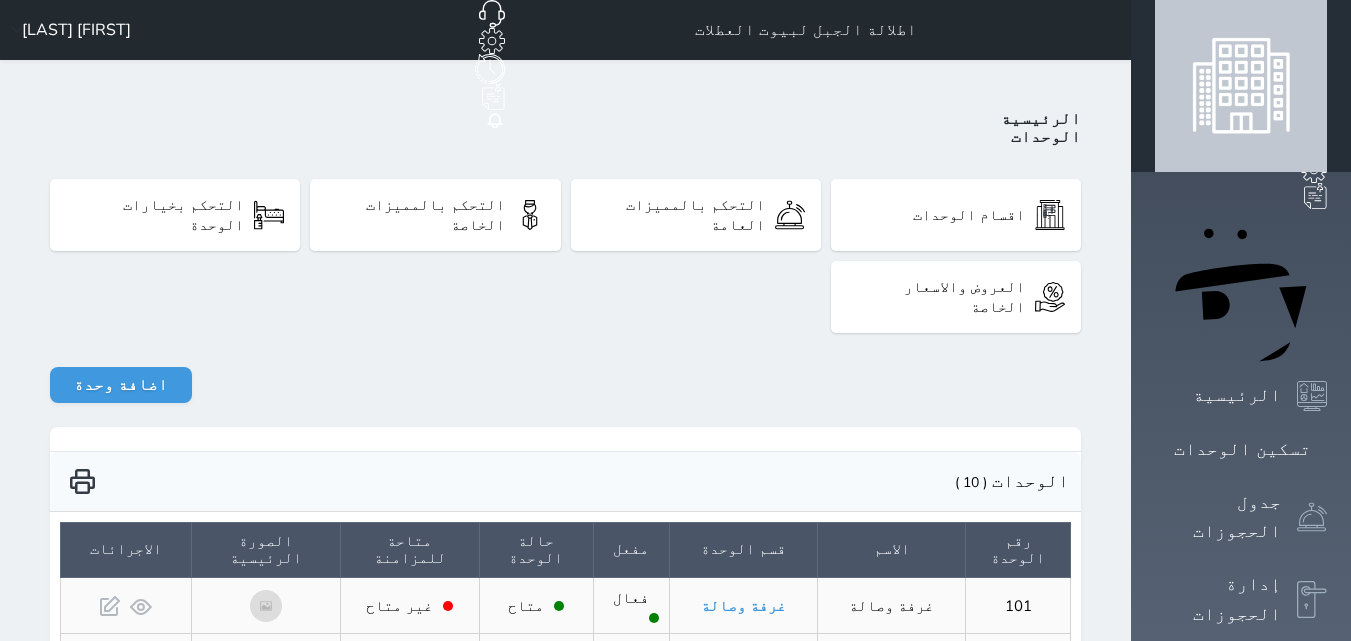 click at bounding box center [1241, 86] 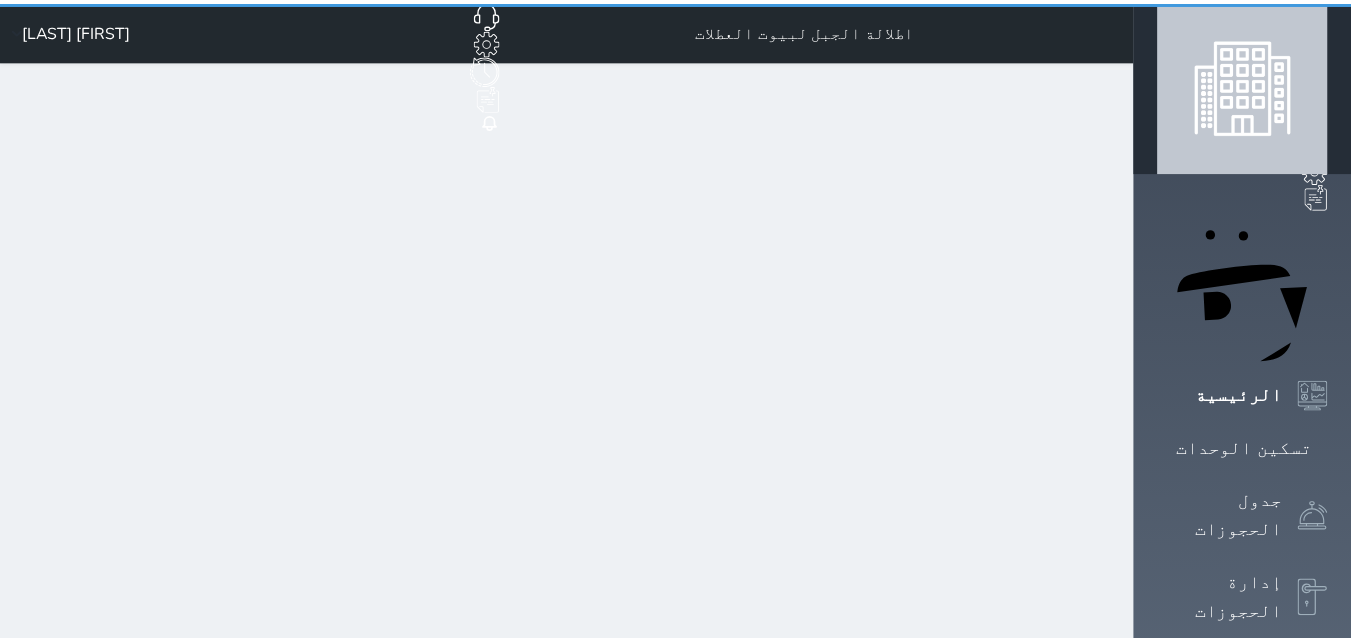 scroll, scrollTop: 0, scrollLeft: 0, axis: both 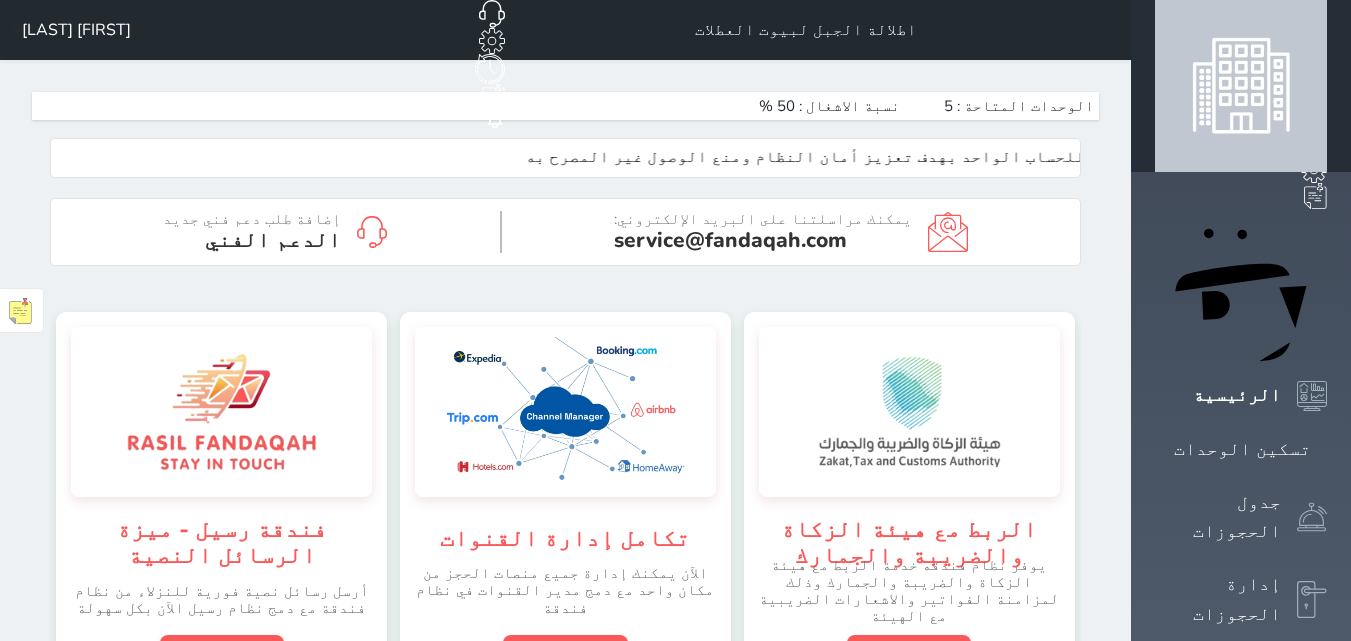 click on "حجز جماعي جديد" at bounding box center [441, -65] 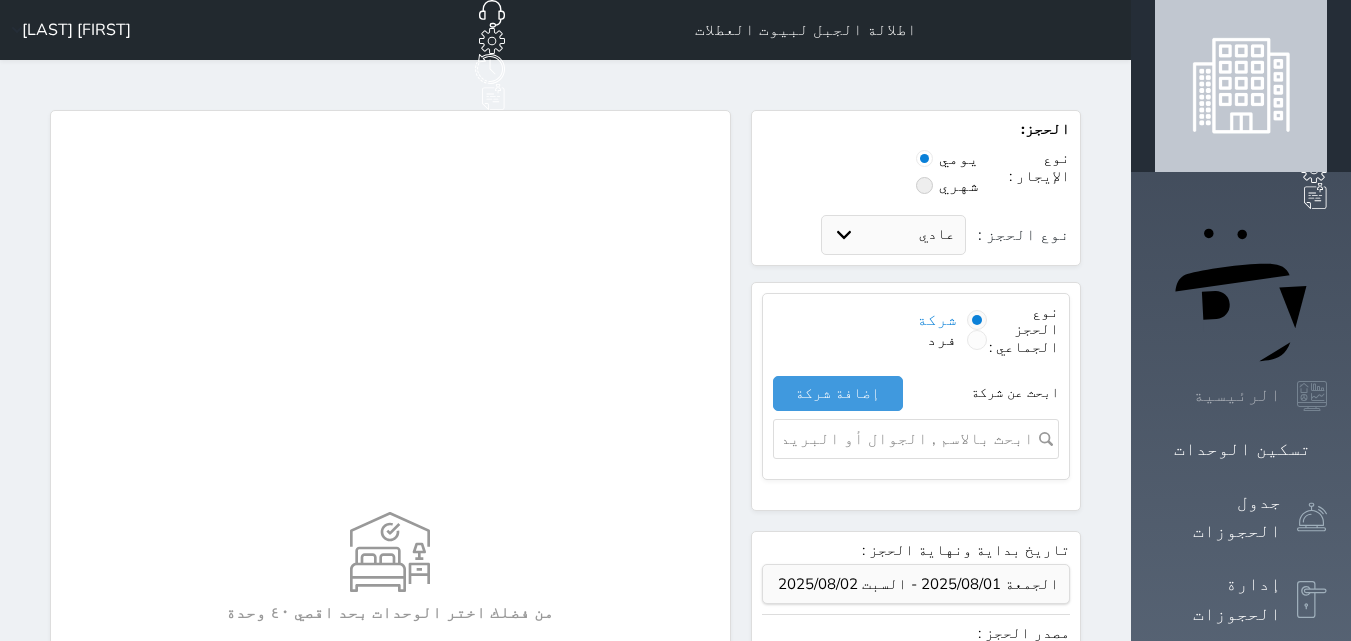 click 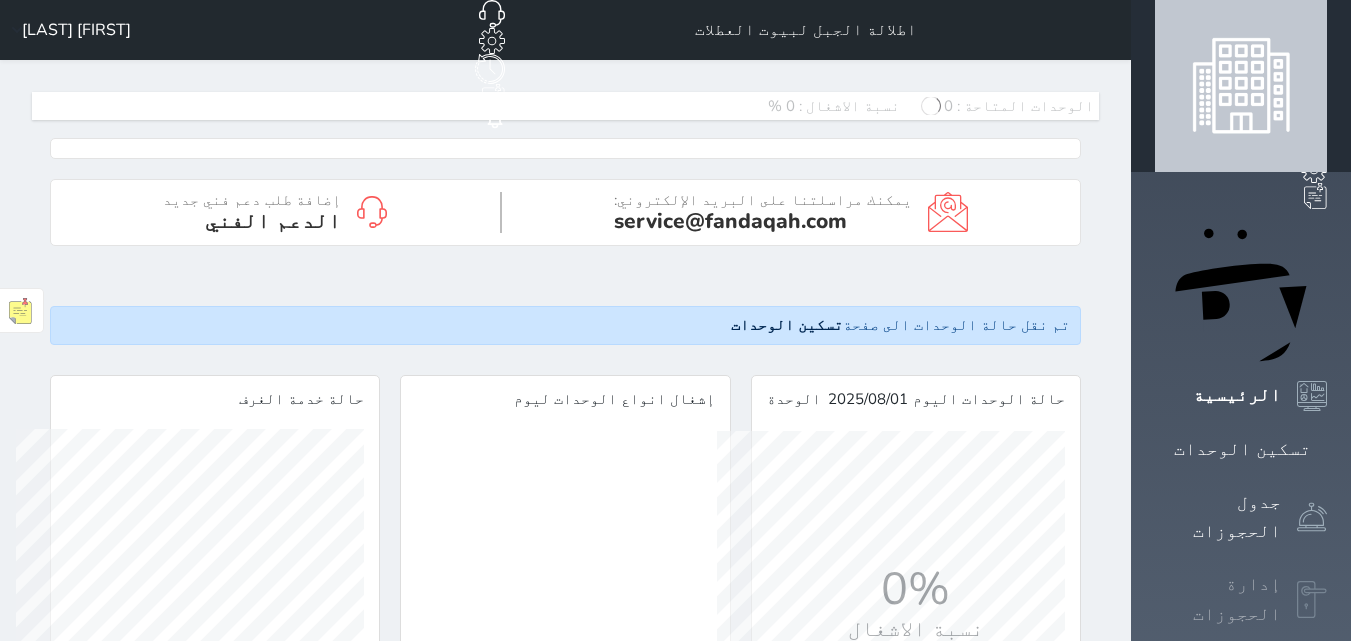 scroll, scrollTop: 999652, scrollLeft: 999652, axis: both 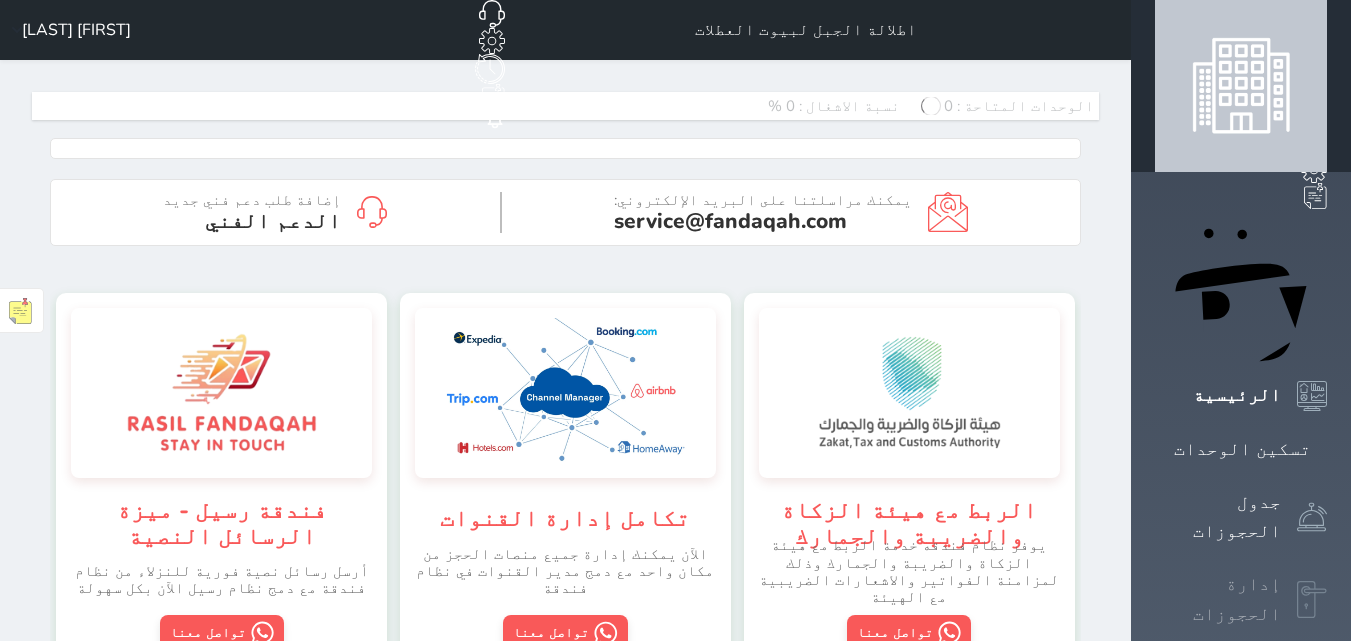 click at bounding box center (1312, 600) 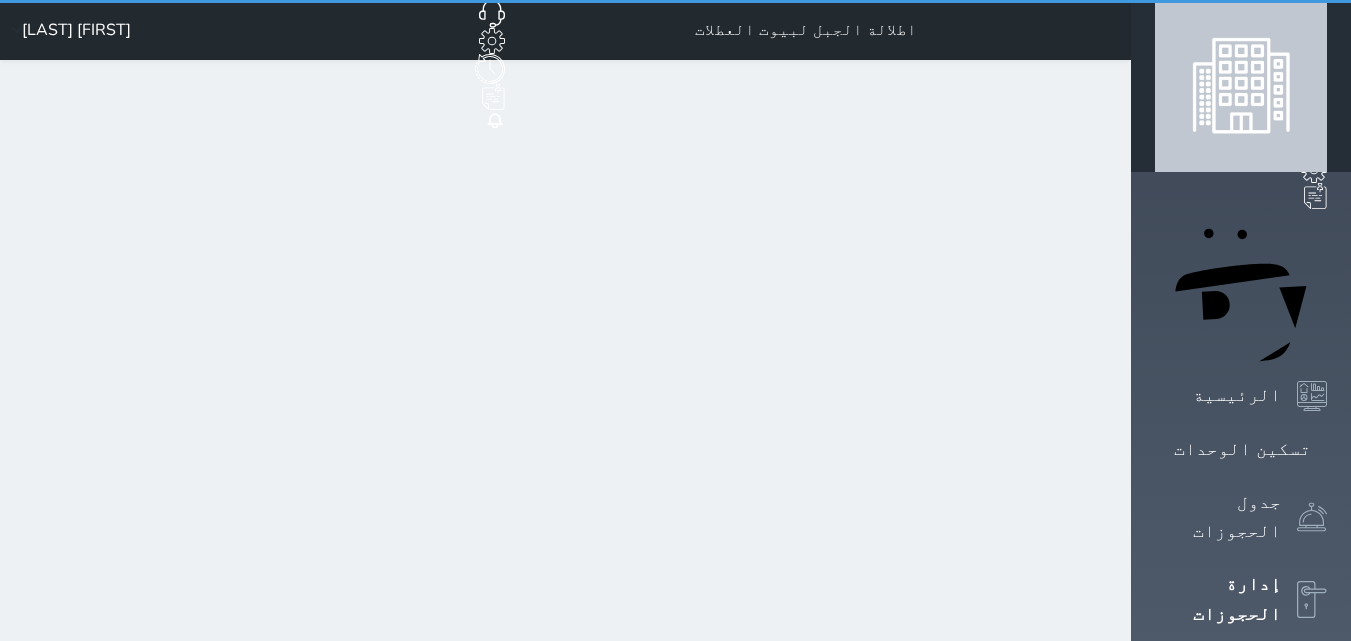 select on "open_all" 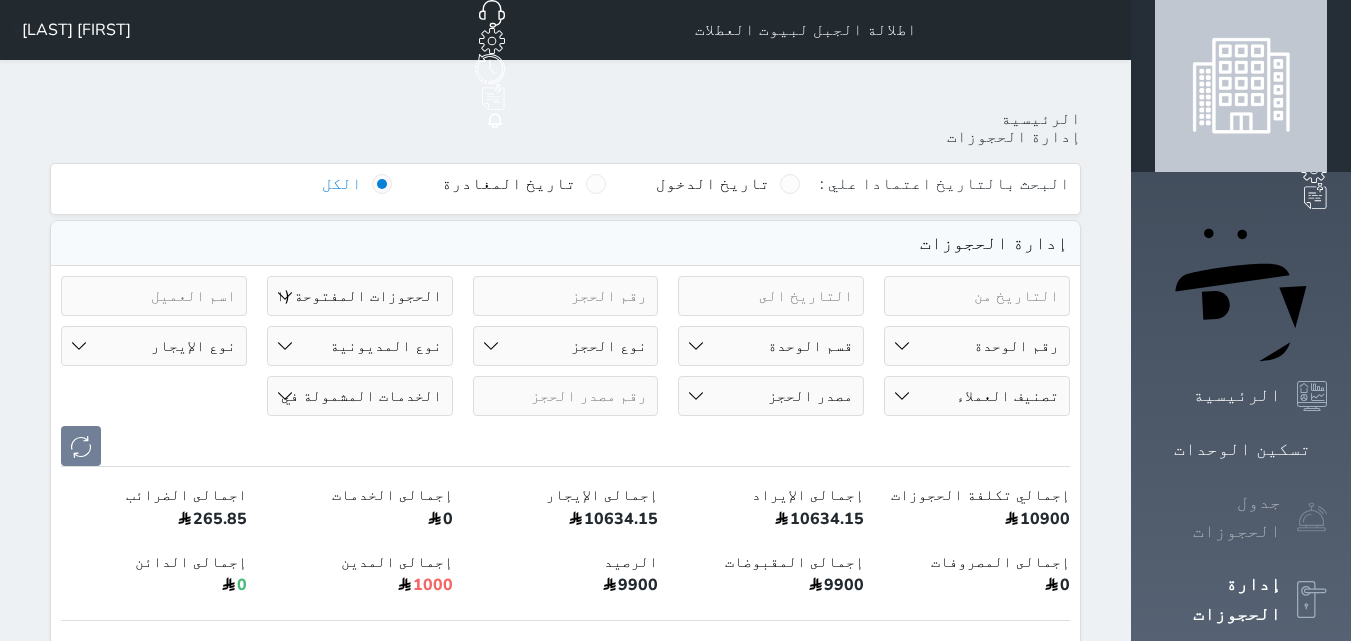 click 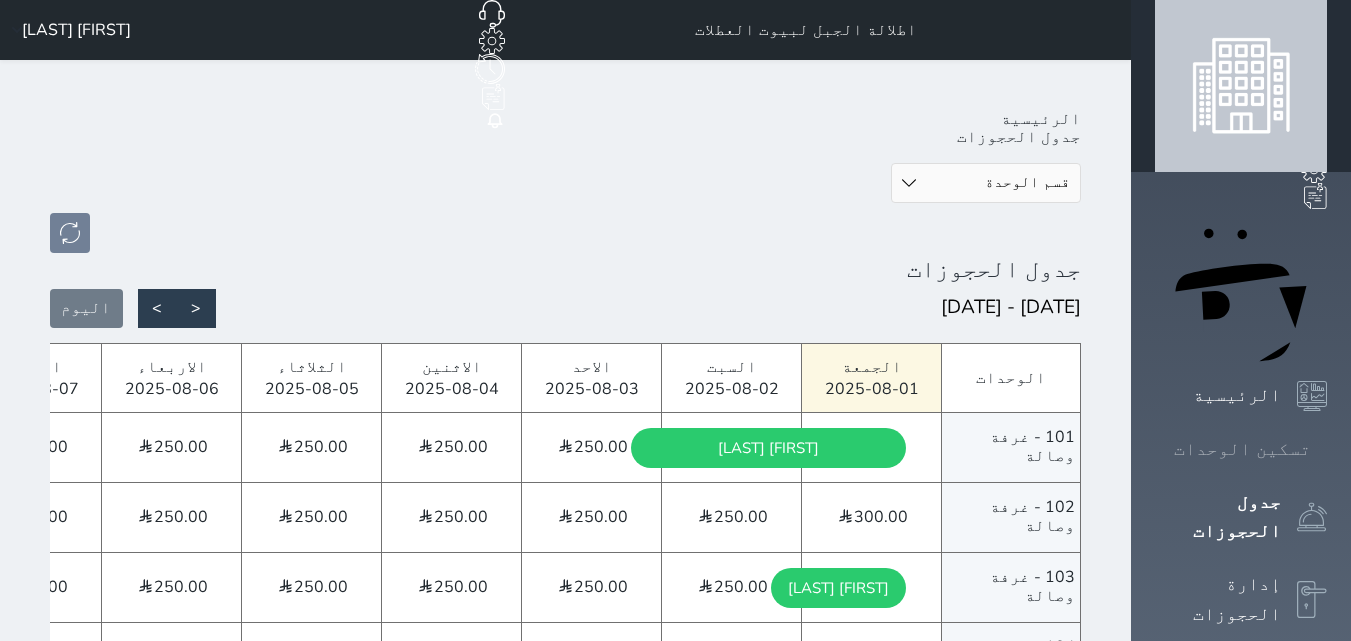click 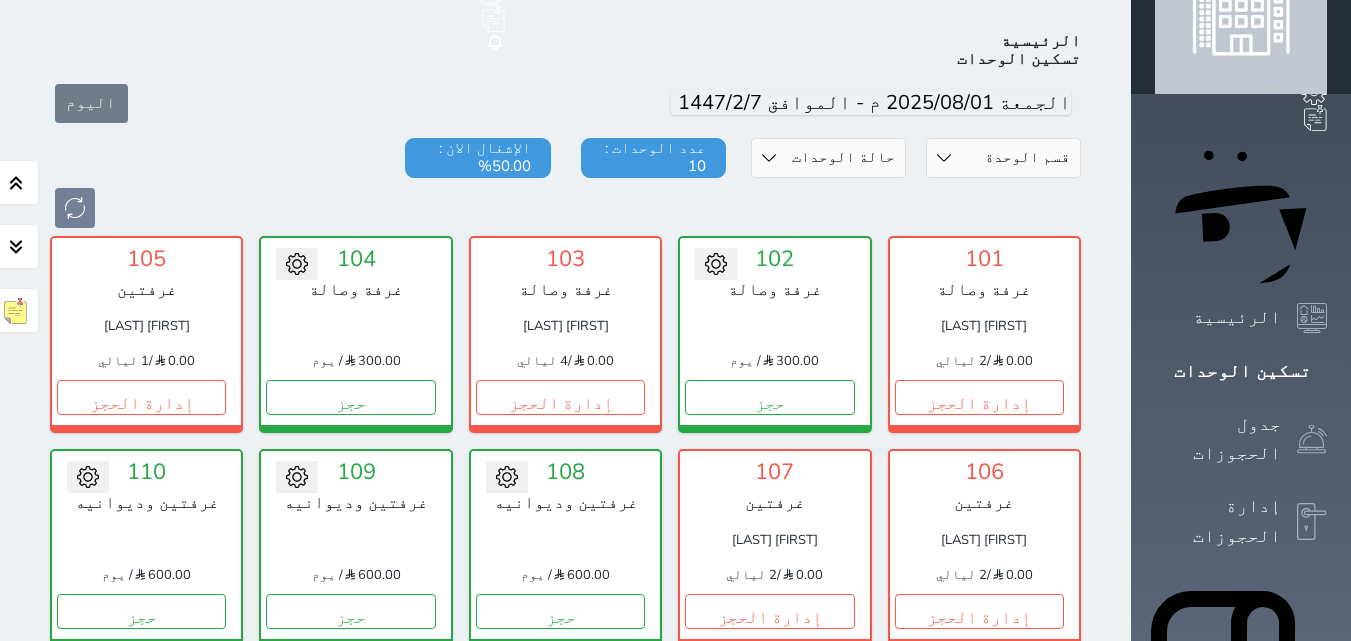 click on "حالة الوحدات متاح تحت التنظيف تحت الصيانة سجل دخول  لم يتم تسجيل الدخول" at bounding box center (828, 158) 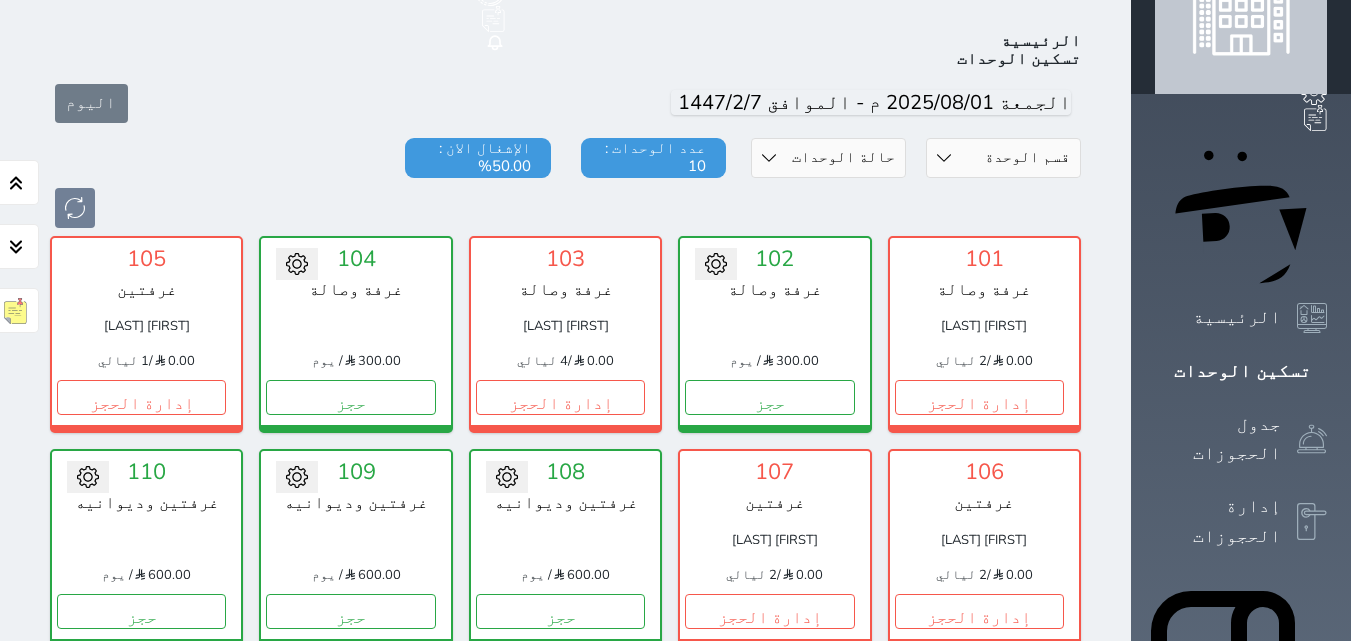 select on "1" 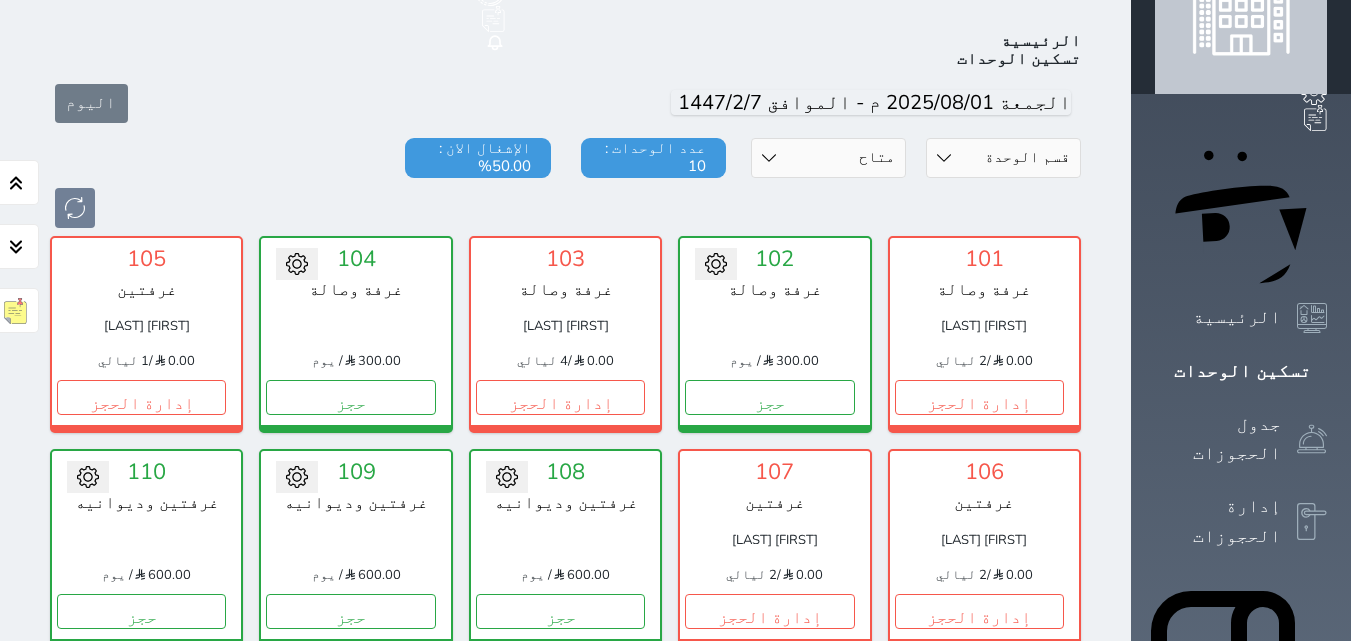 click on "حالة الوحدات متاح تحت التنظيف تحت الصيانة سجل دخول  لم يتم تسجيل الدخول" at bounding box center [828, 158] 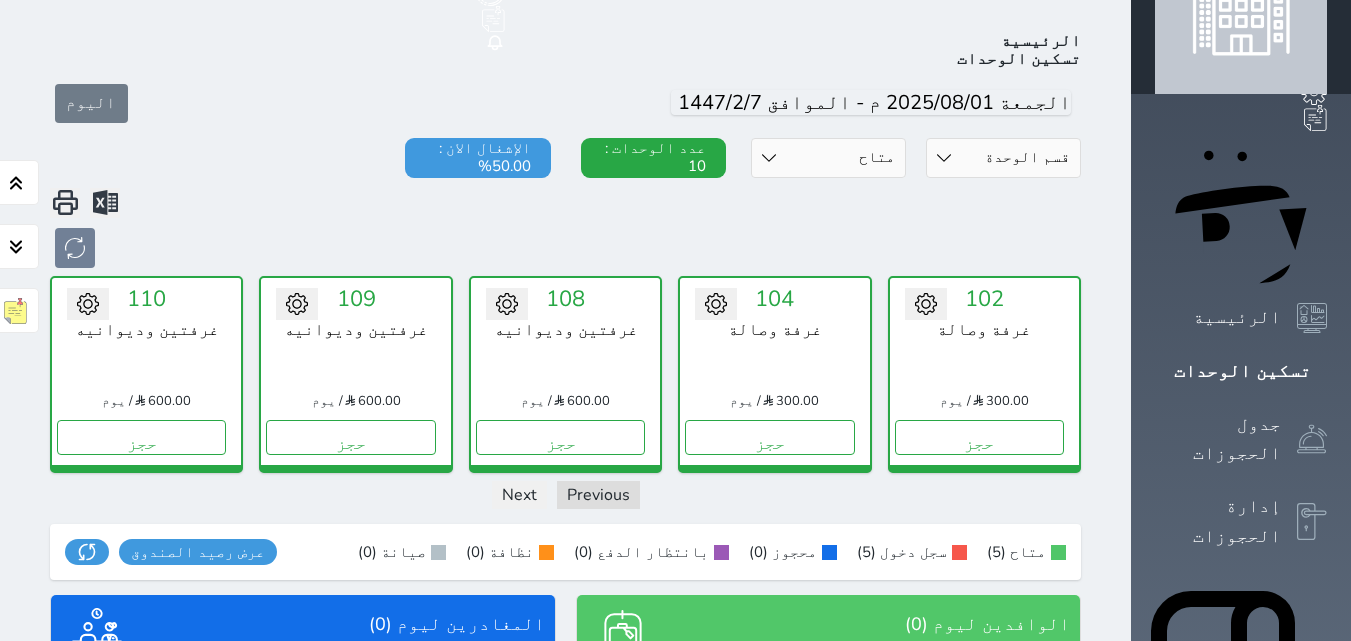 click on "حالة الوحدات متاح تحت التنظيف تحت الصيانة سجل دخول  لم يتم تسجيل الدخول" at bounding box center (828, 158) 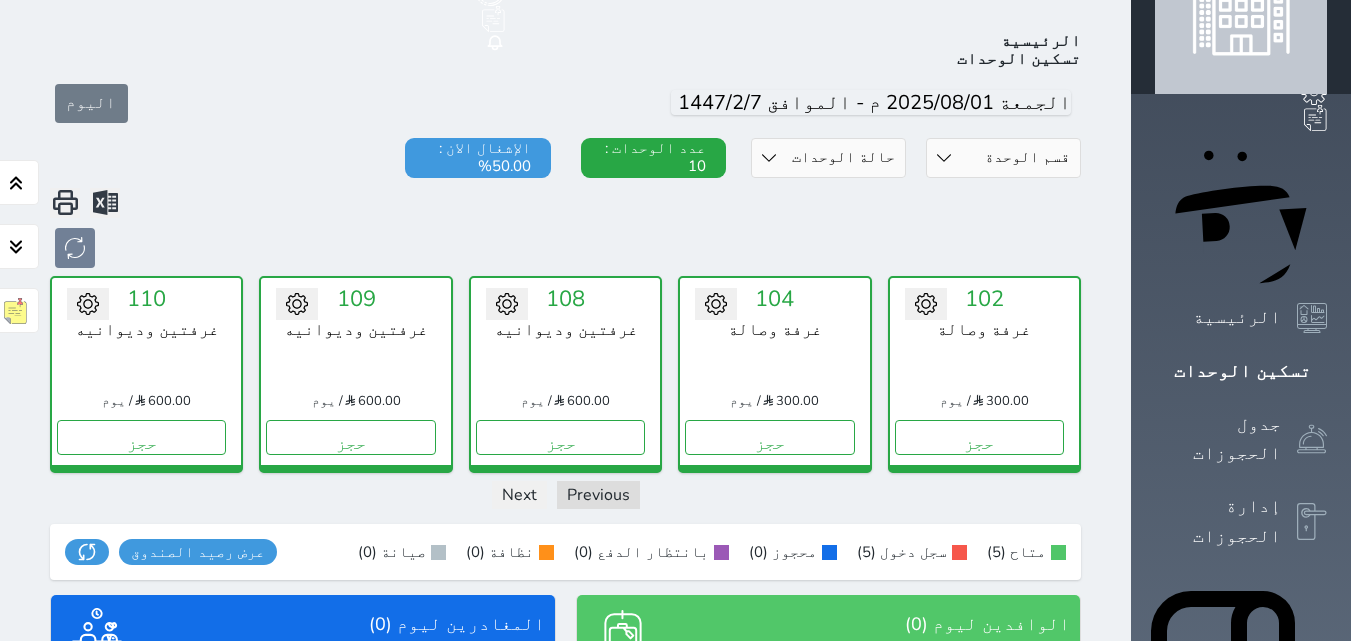 click on "حالة الوحدات متاح تحت التنظيف تحت الصيانة سجل دخول  لم يتم تسجيل الدخول" at bounding box center (828, 158) 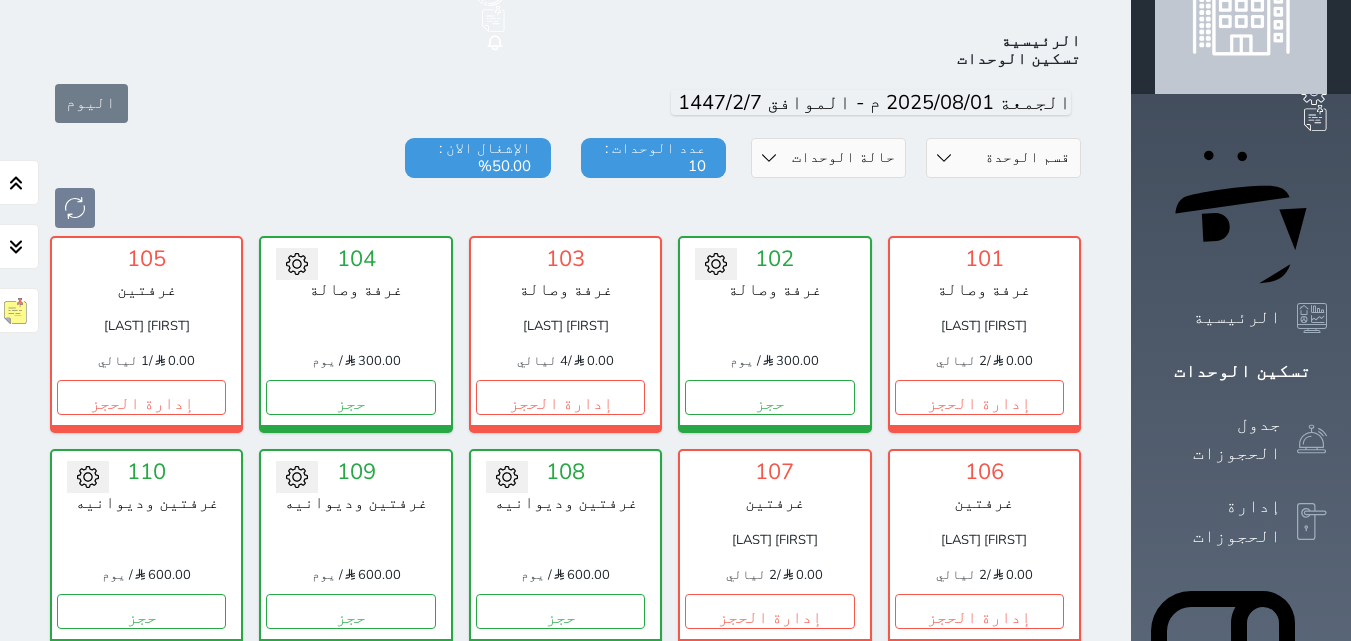 click on "قسم الوحدة   غرفة وصالة غرفتين غرفتين وديوانيه" at bounding box center (1003, 158) 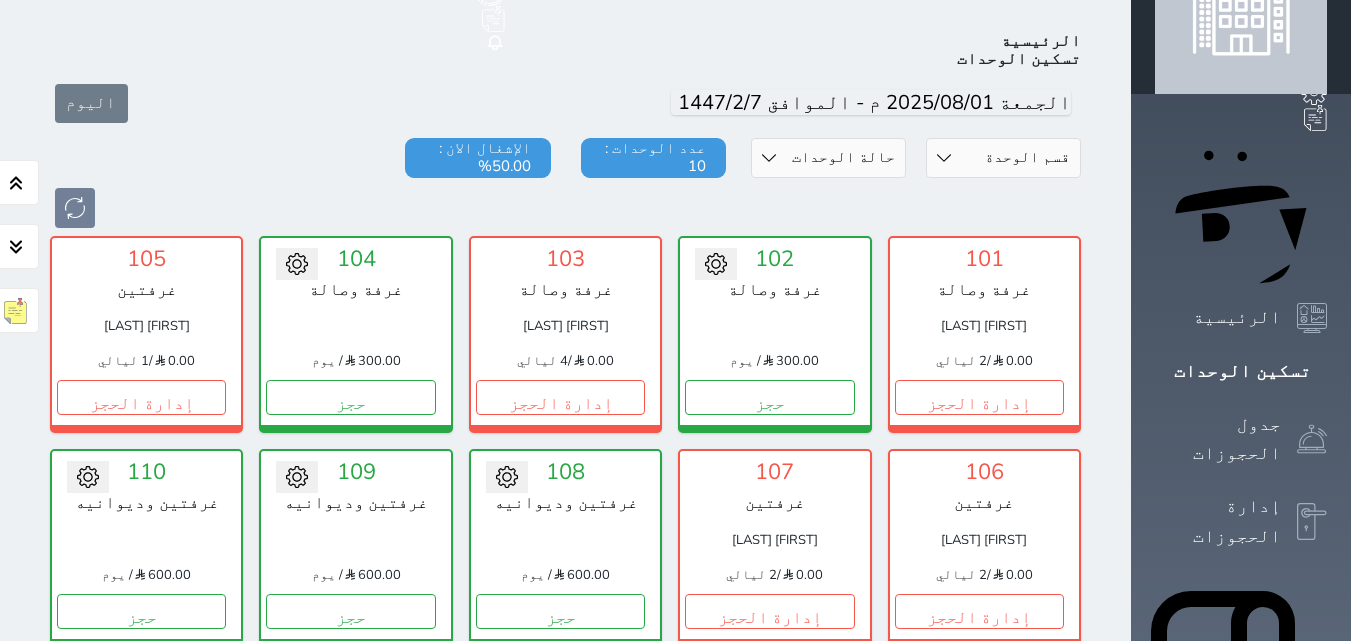 click on "قسم الوحدة   غرفة وصالة غرفتين غرفتين وديوانيه" at bounding box center (1003, 158) 